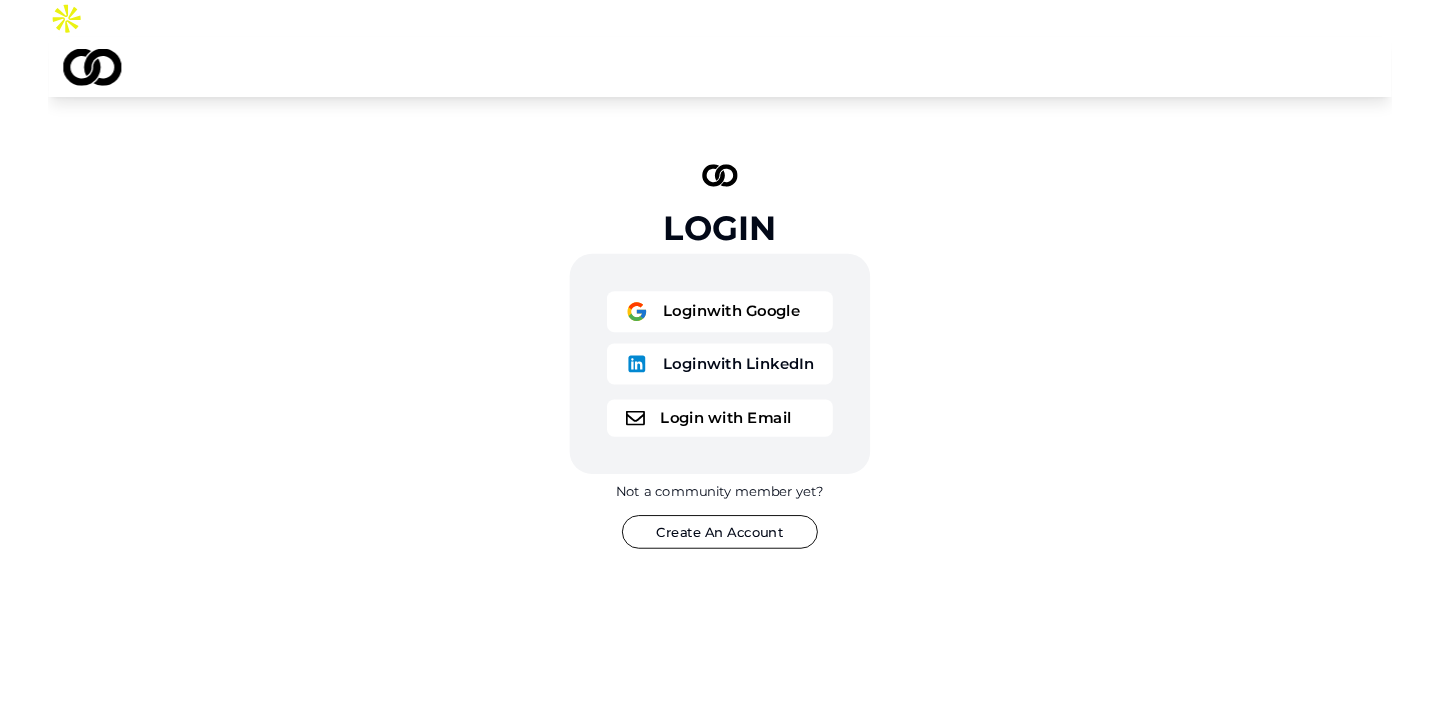 scroll, scrollTop: 0, scrollLeft: 0, axis: both 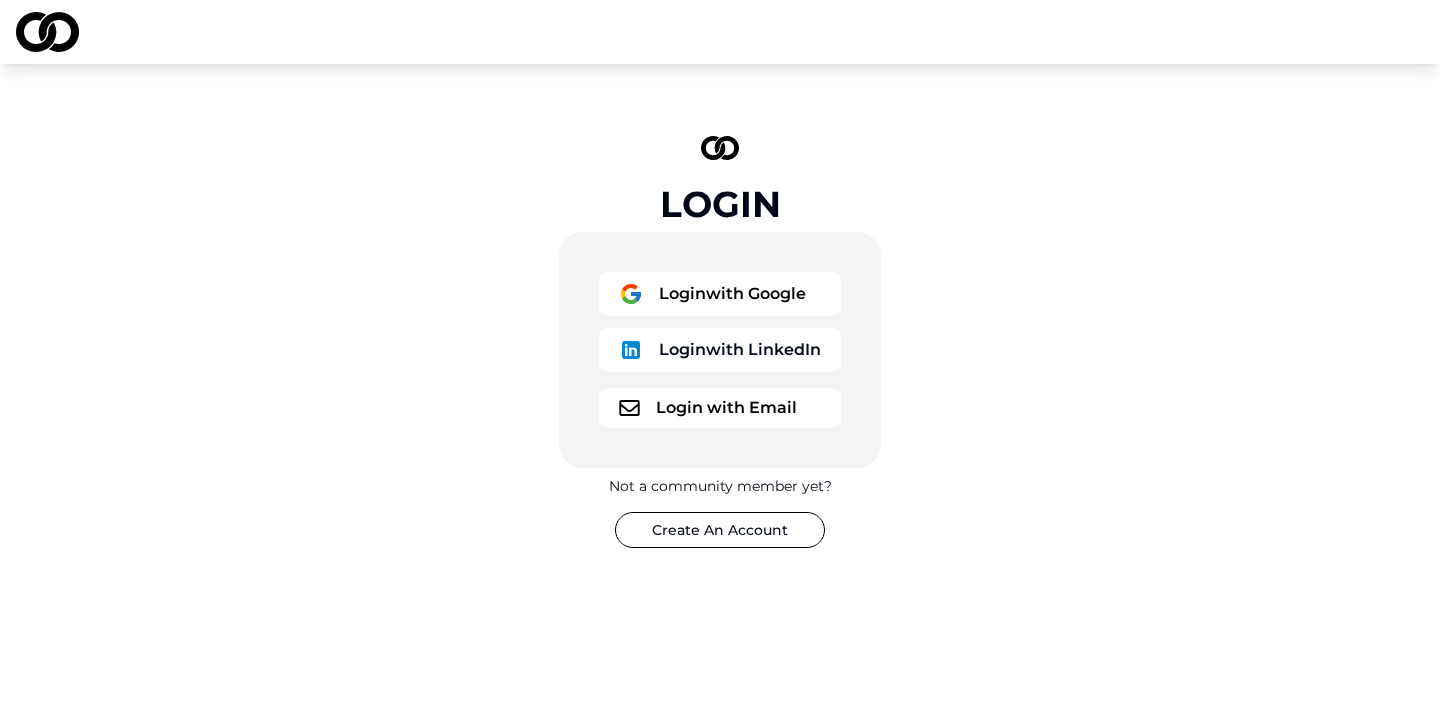 click on "Login  with Google" at bounding box center (720, 294) 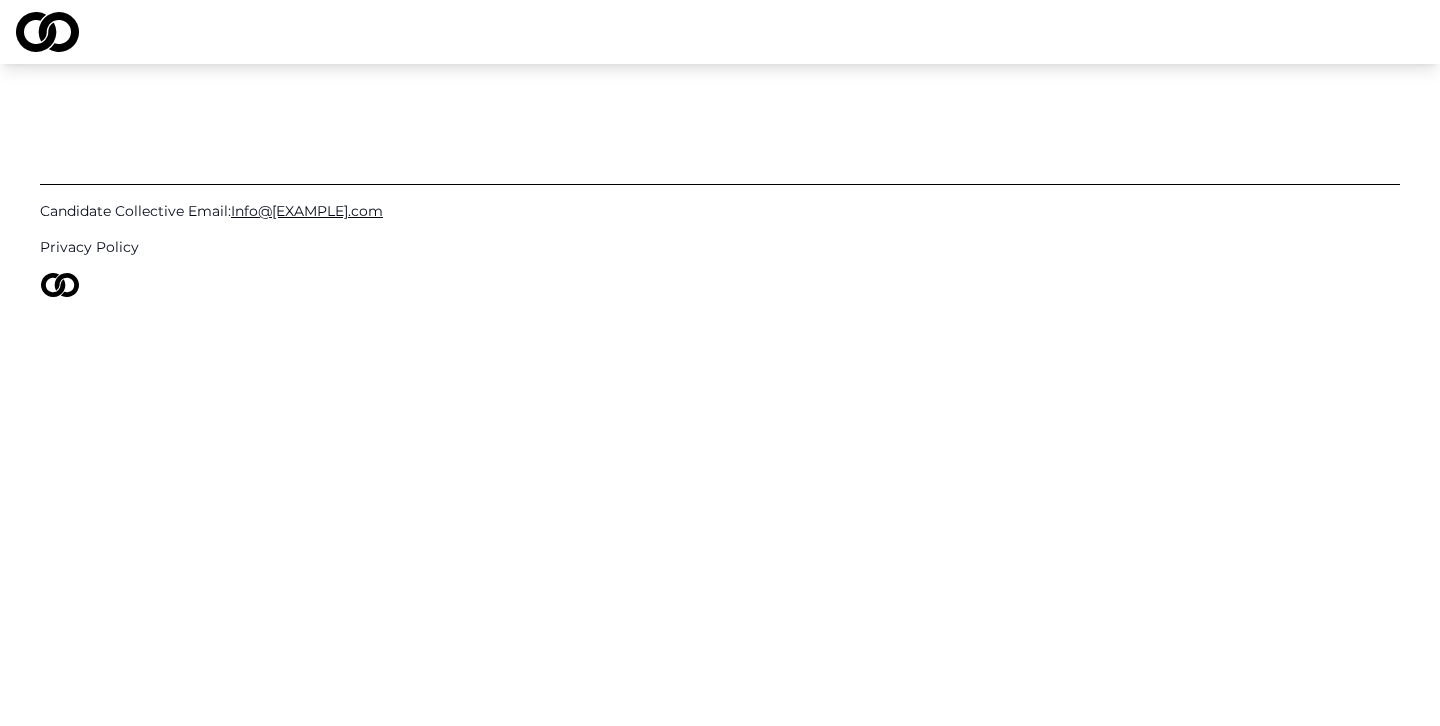 scroll, scrollTop: 0, scrollLeft: 0, axis: both 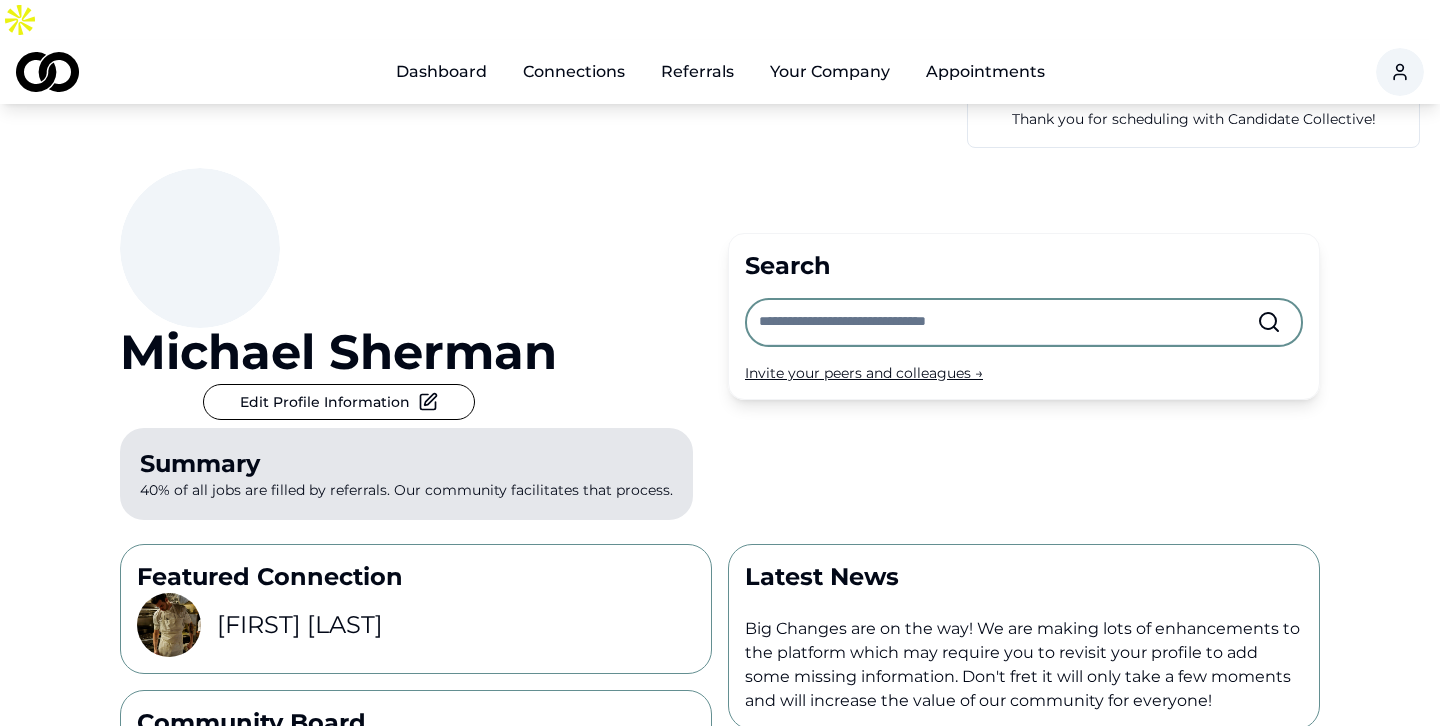click on "Referrals" at bounding box center (697, 72) 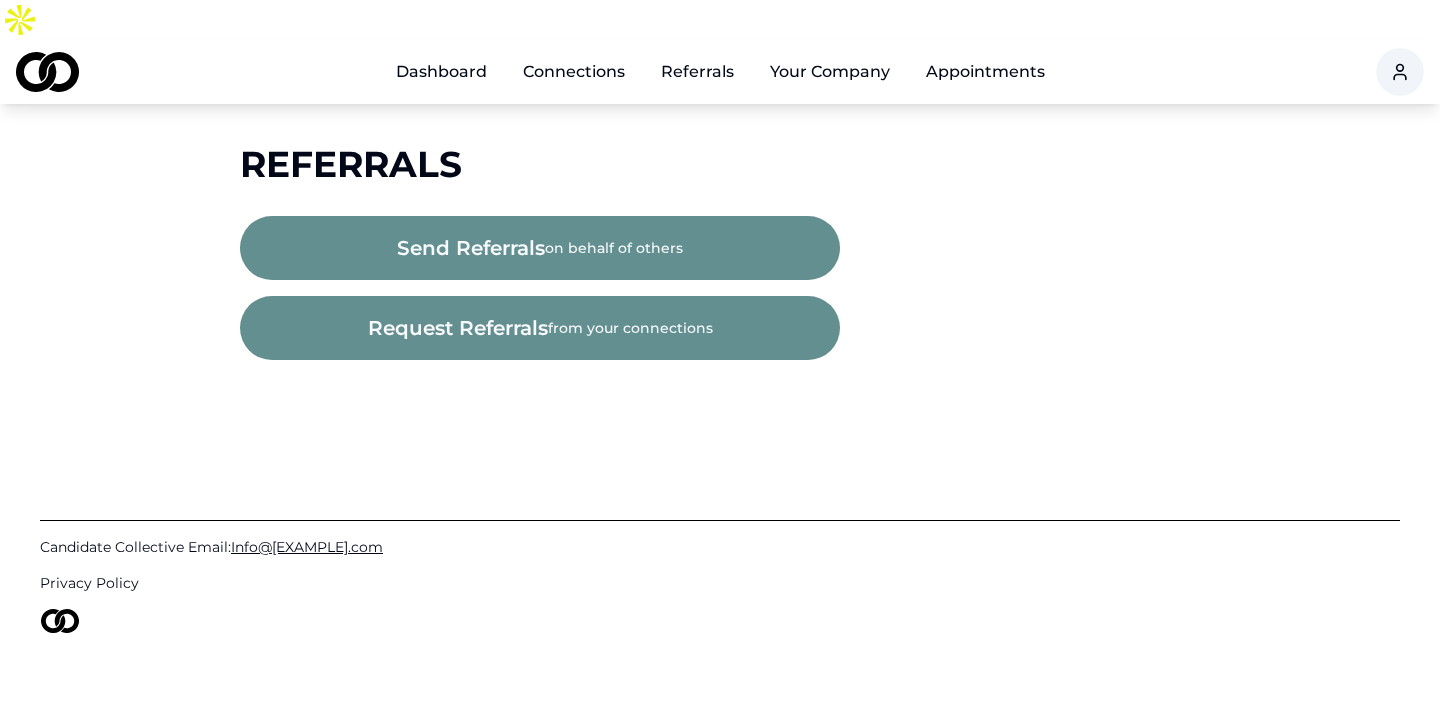 click on "send referrals" at bounding box center [471, 248] 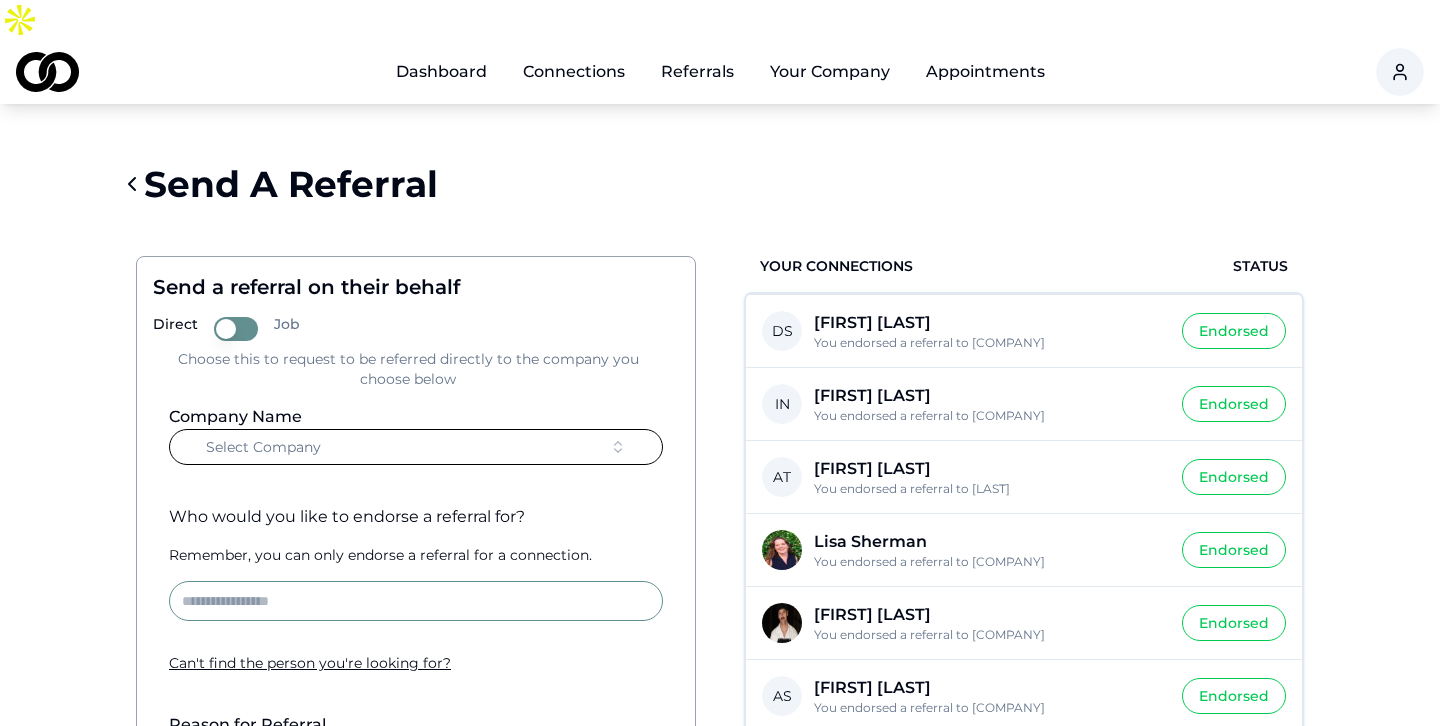 click on "Select Company" at bounding box center (416, 447) 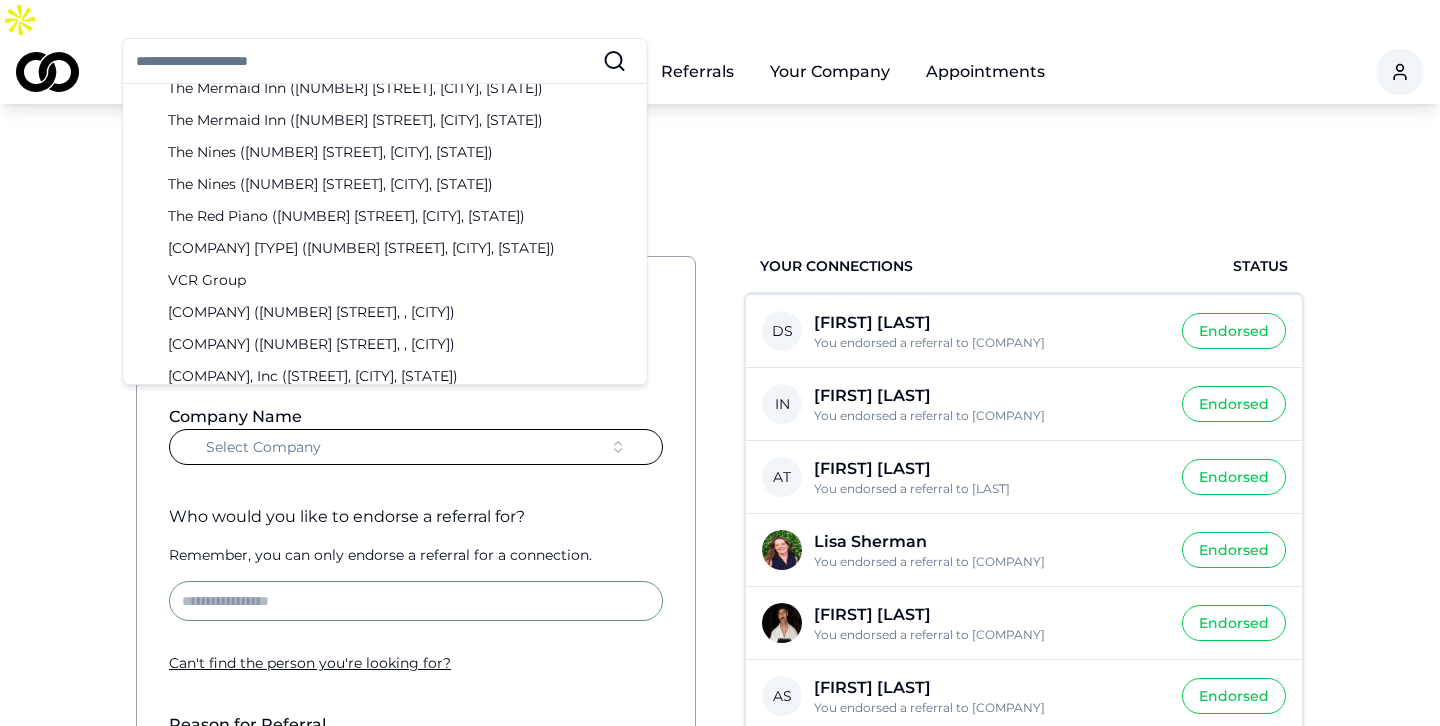 scroll, scrollTop: 3164, scrollLeft: 0, axis: vertical 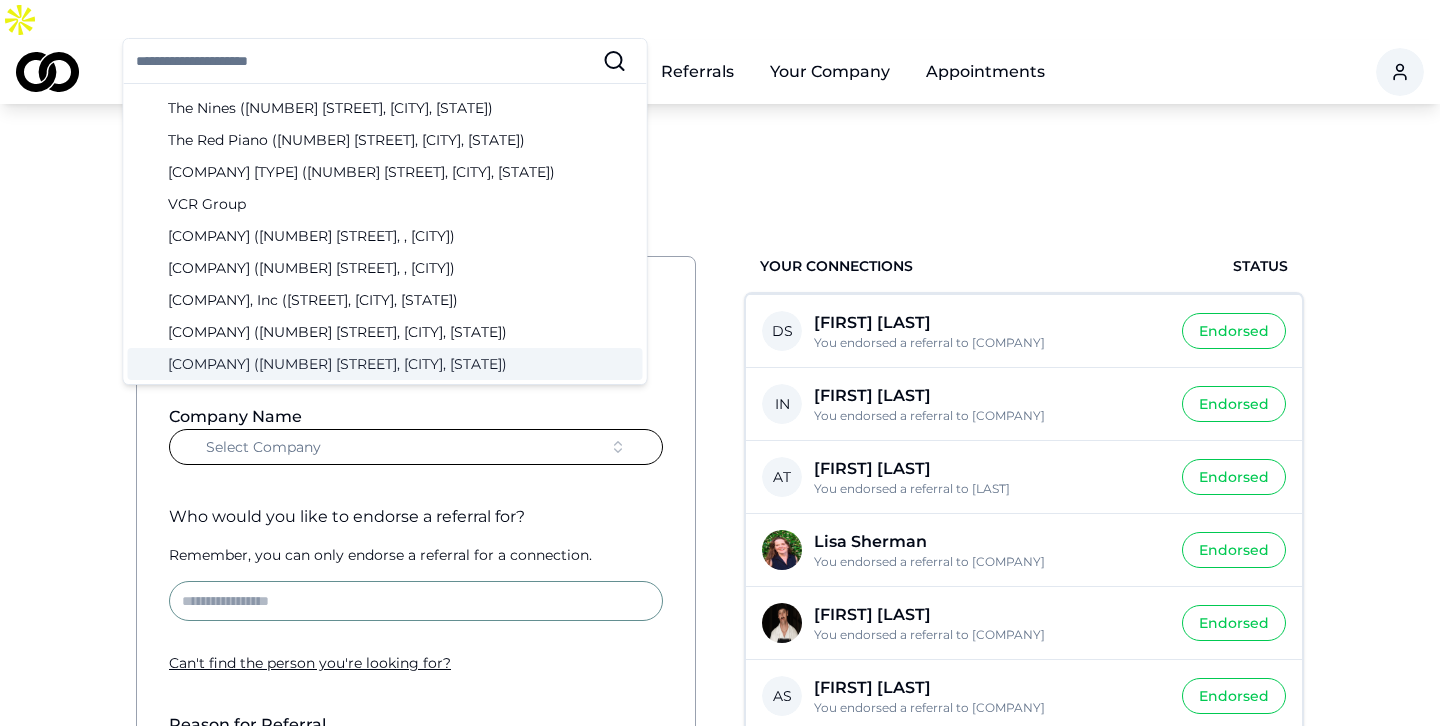 click on "Company Name Select Company Who would you like to endorse a referral for? Remember, you can only endorse a referral for a connection. Can ' t find the person you ' re looking for? Reason for Referral Choose one or more: Great Person Personable Attention to Detail Hard Worker Send" at bounding box center (416, 673) 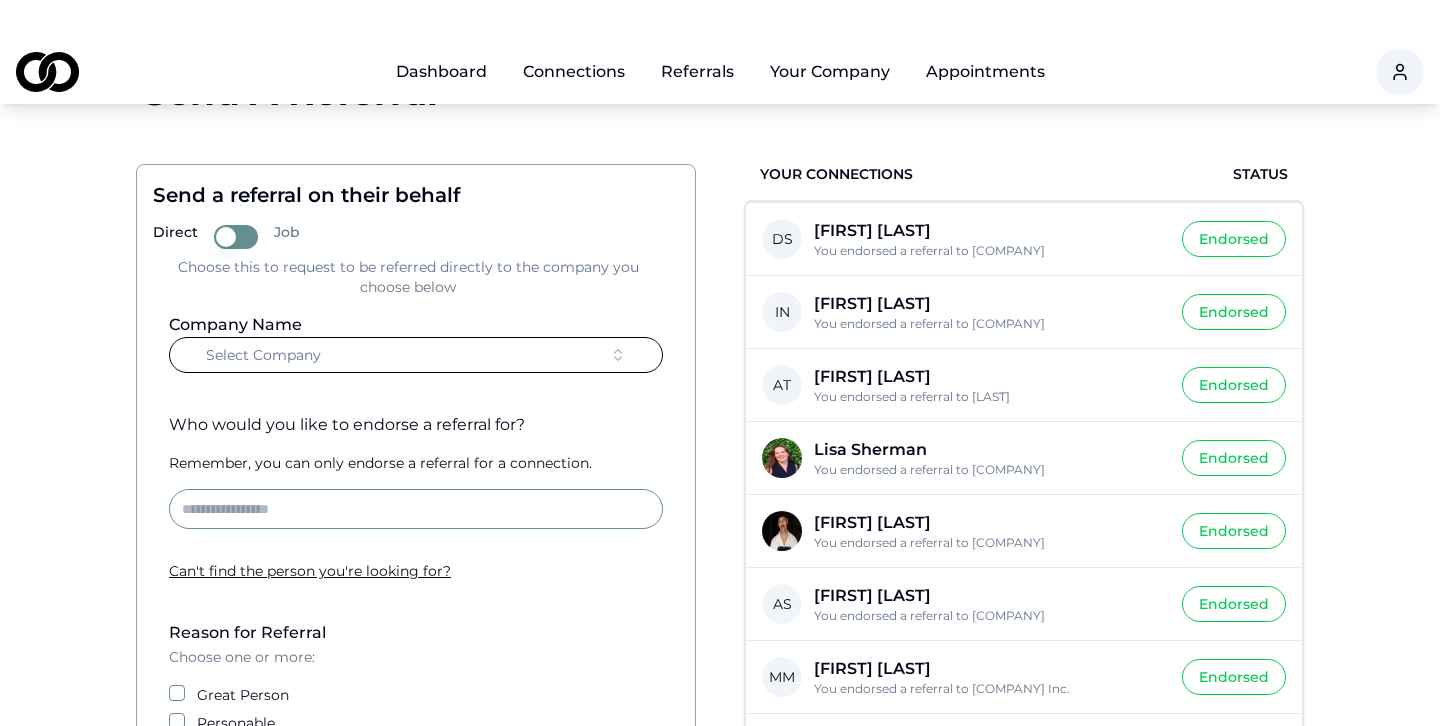 scroll, scrollTop: 117, scrollLeft: 0, axis: vertical 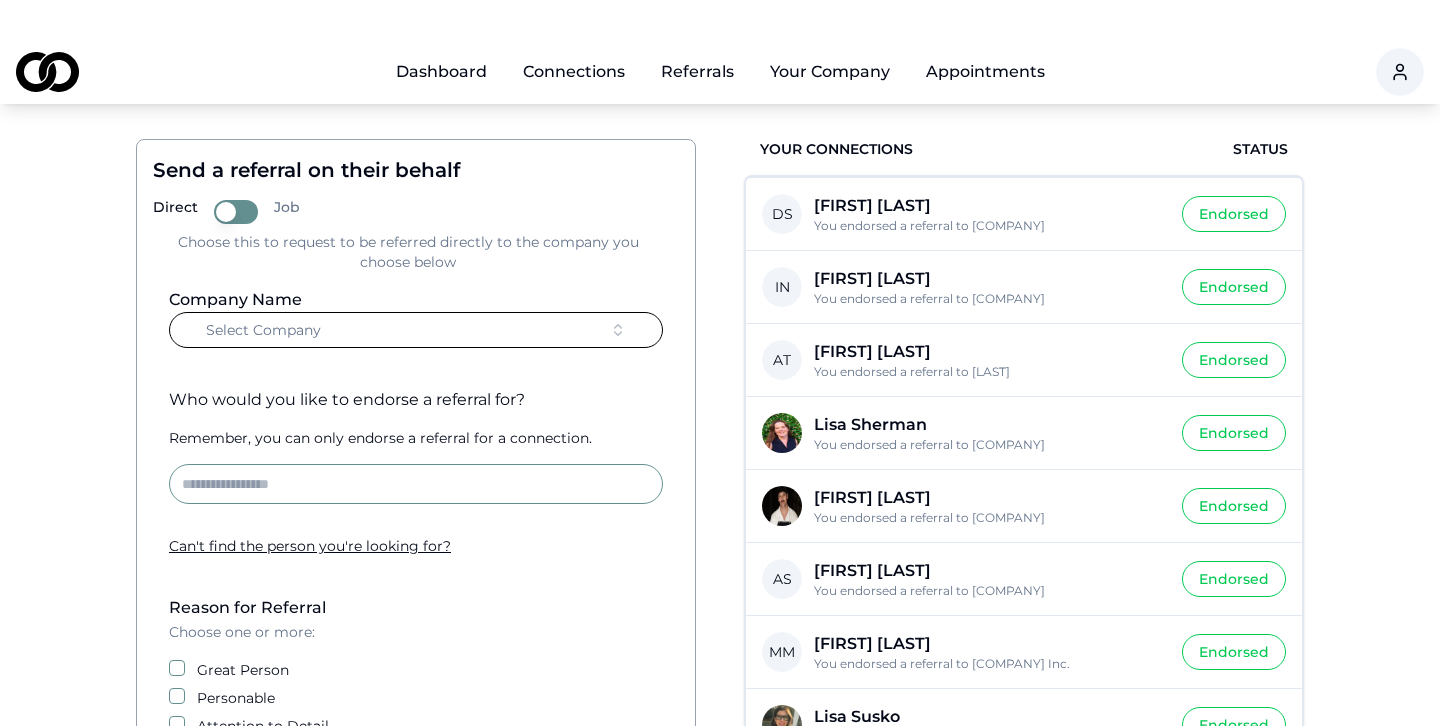 click at bounding box center [416, 484] 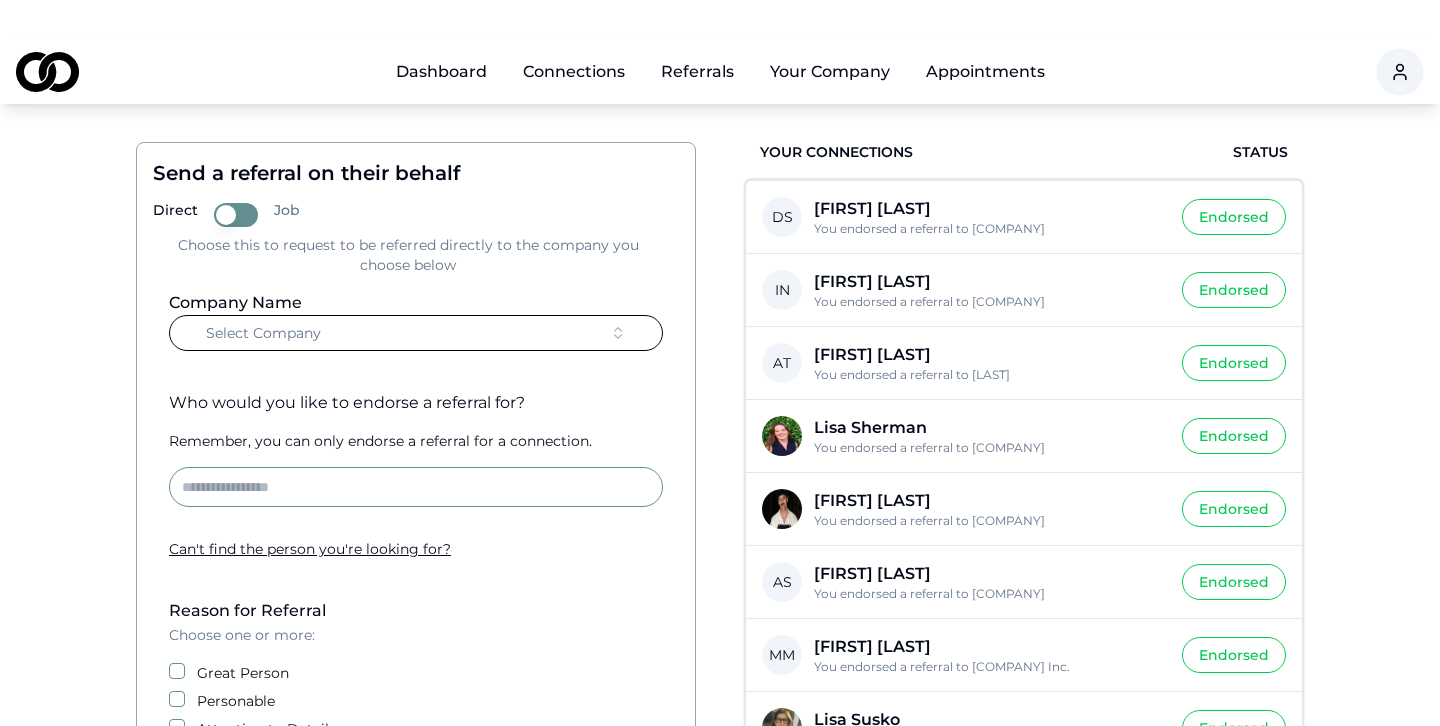 scroll, scrollTop: 0, scrollLeft: 0, axis: both 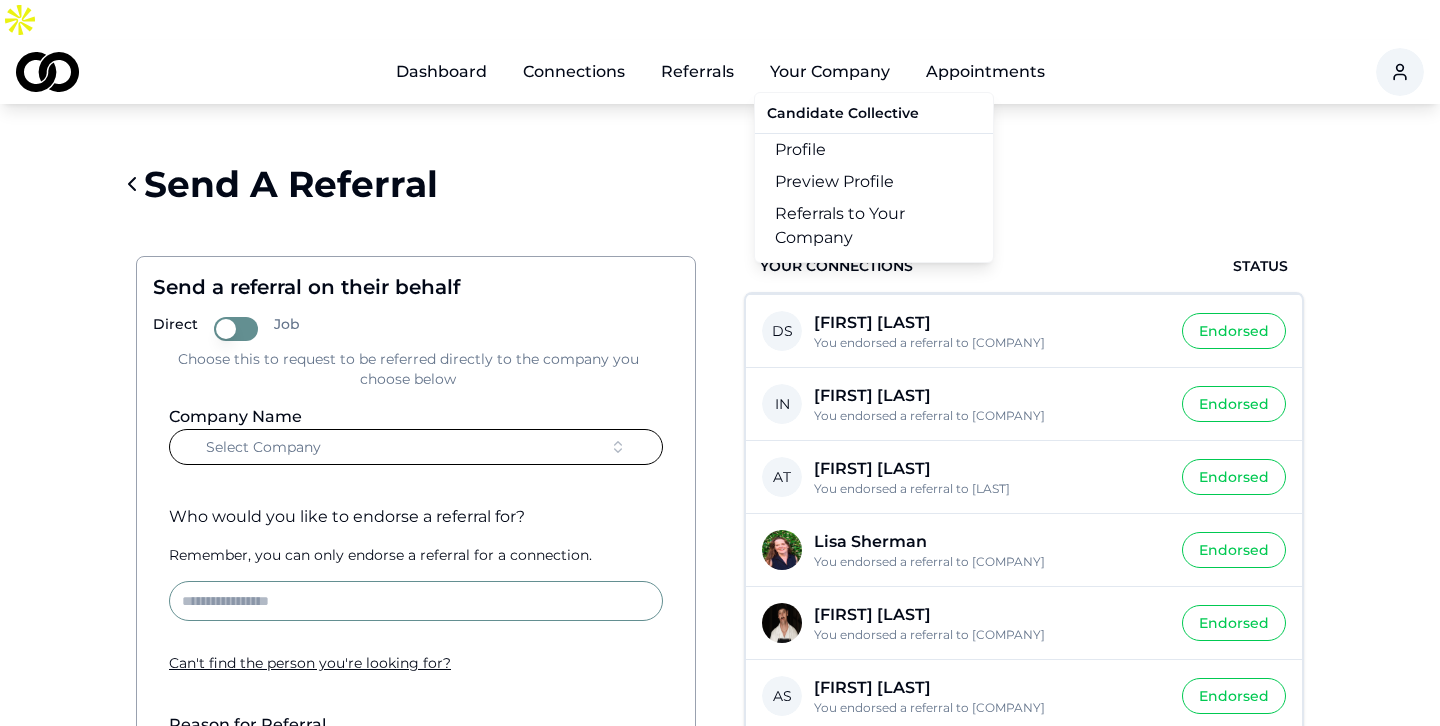 click on "Your Company" at bounding box center (830, 72) 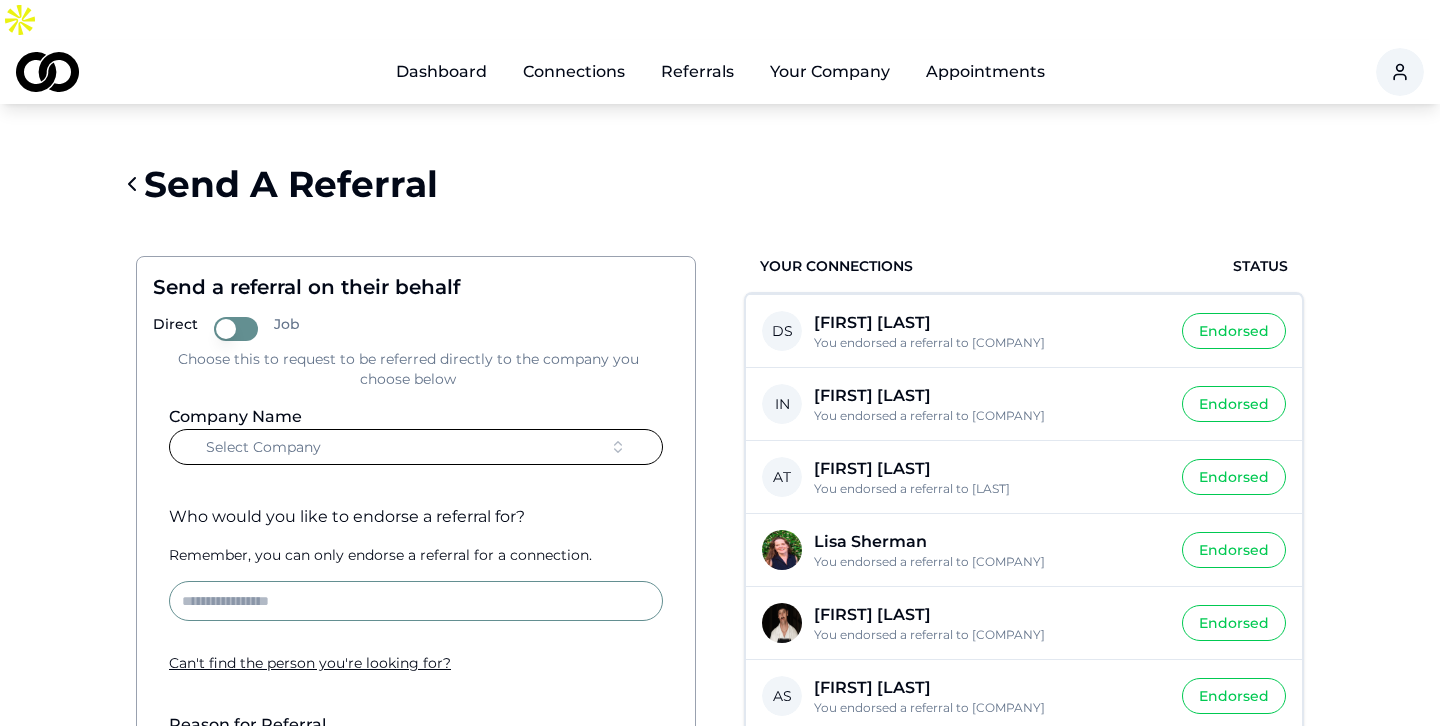 click on "Your Company" at bounding box center [830, 72] 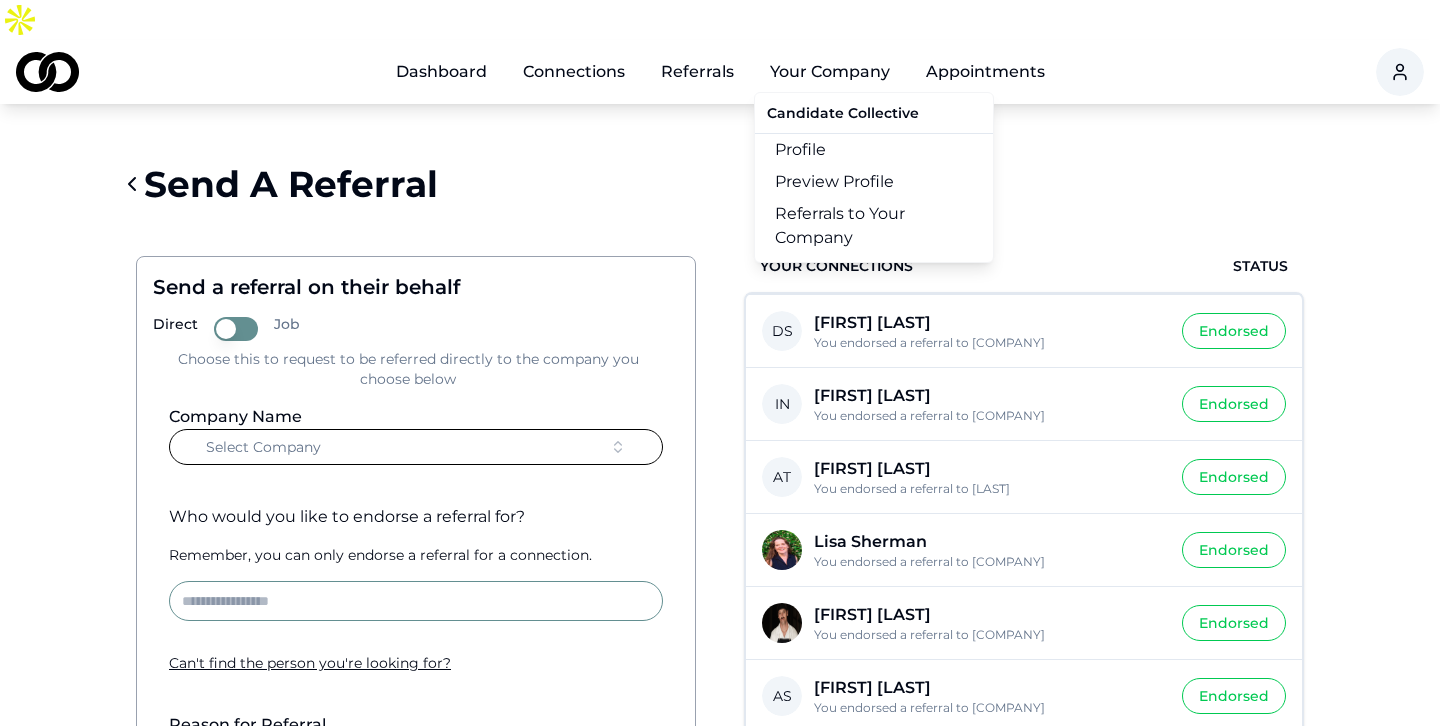 click on "Referrals to Your Company" at bounding box center [874, 226] 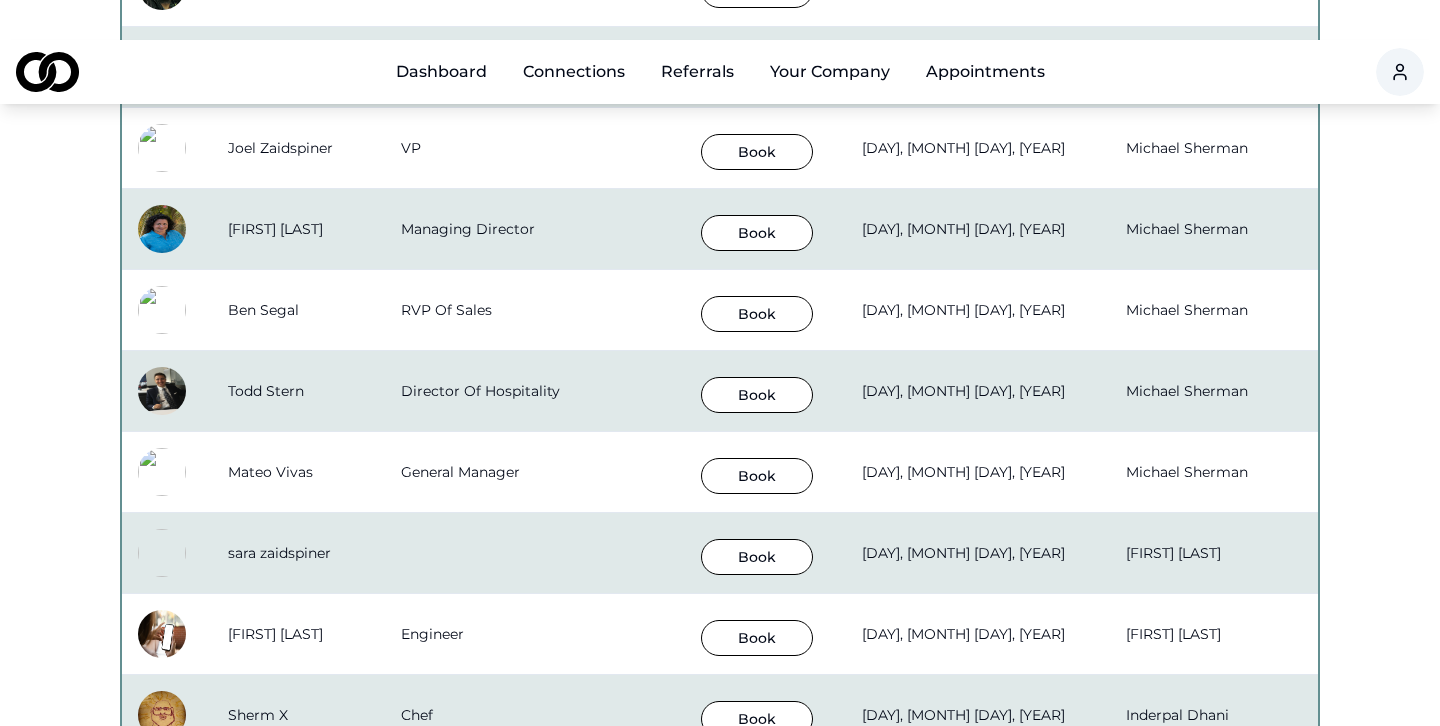 scroll, scrollTop: 962, scrollLeft: 0, axis: vertical 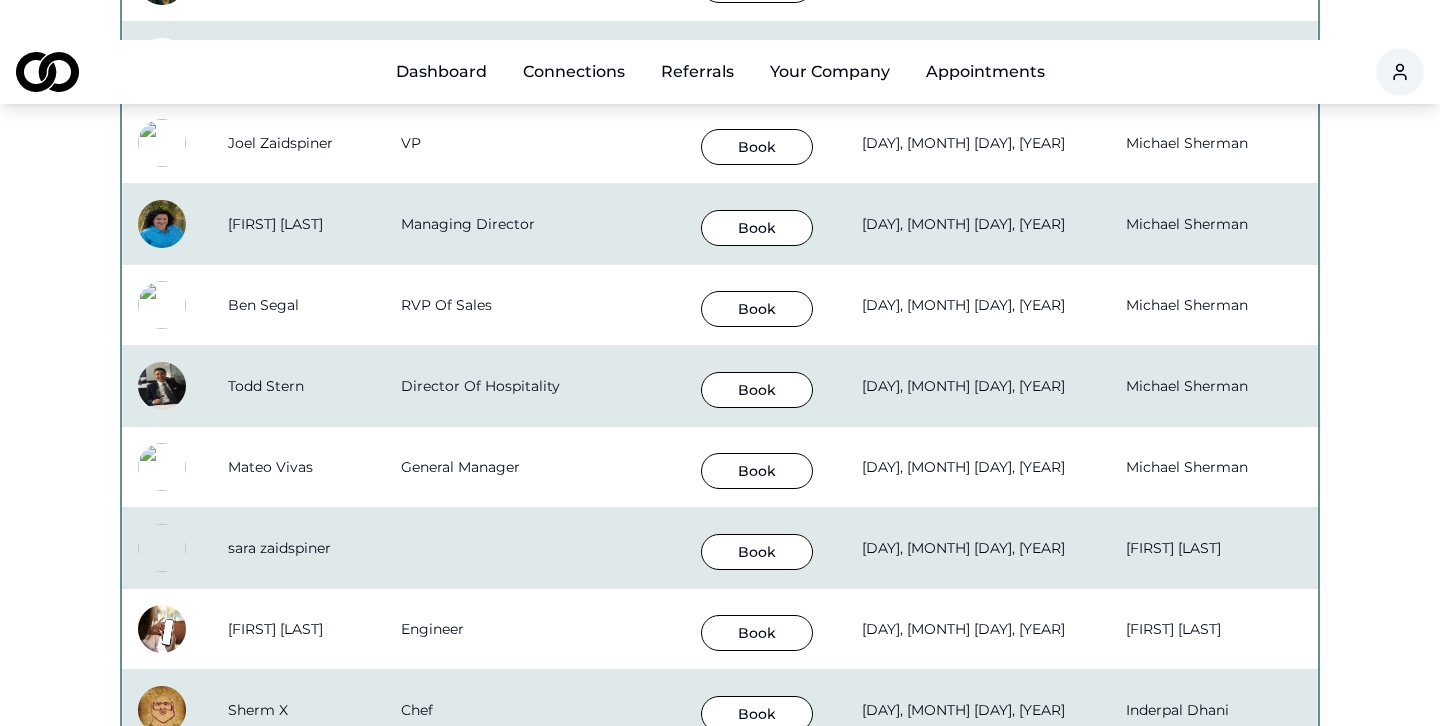 click on "Book" at bounding box center [757, 390] 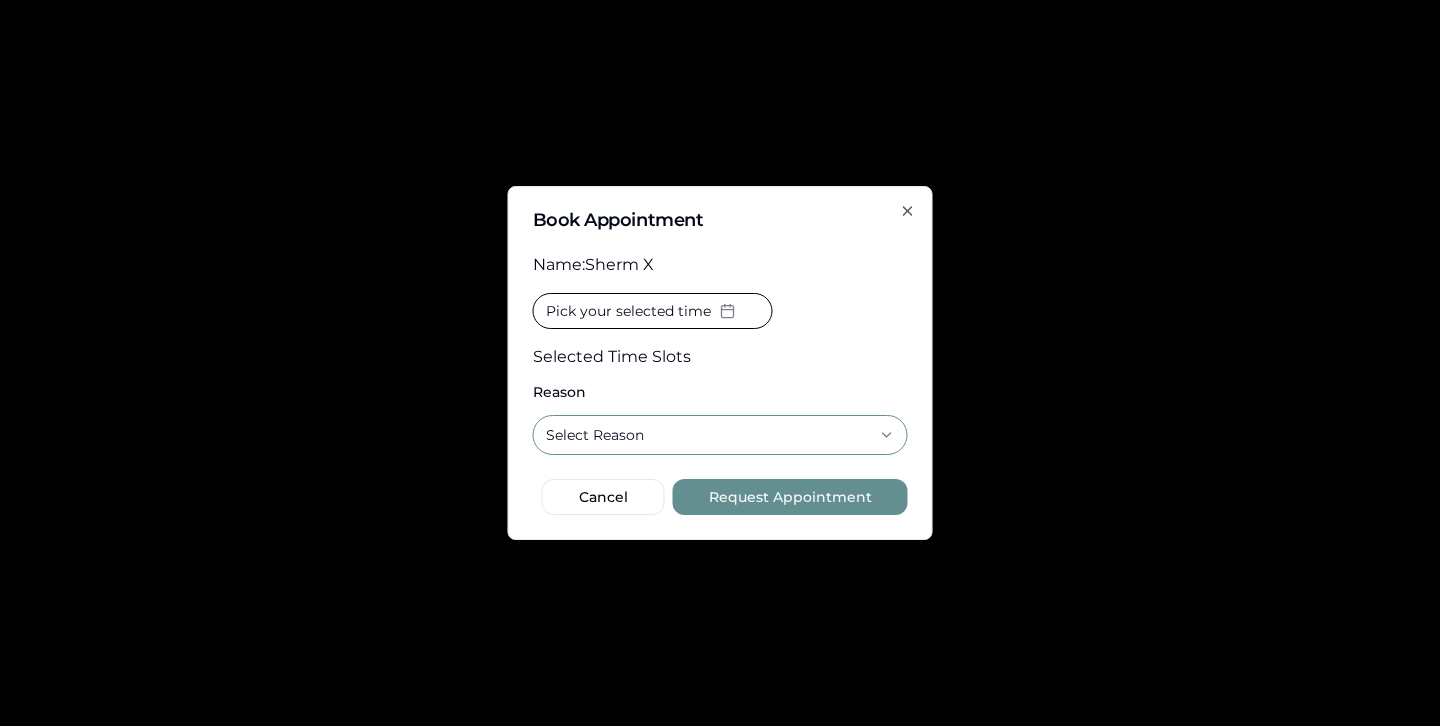 click on "Select Reason" at bounding box center (720, 435) 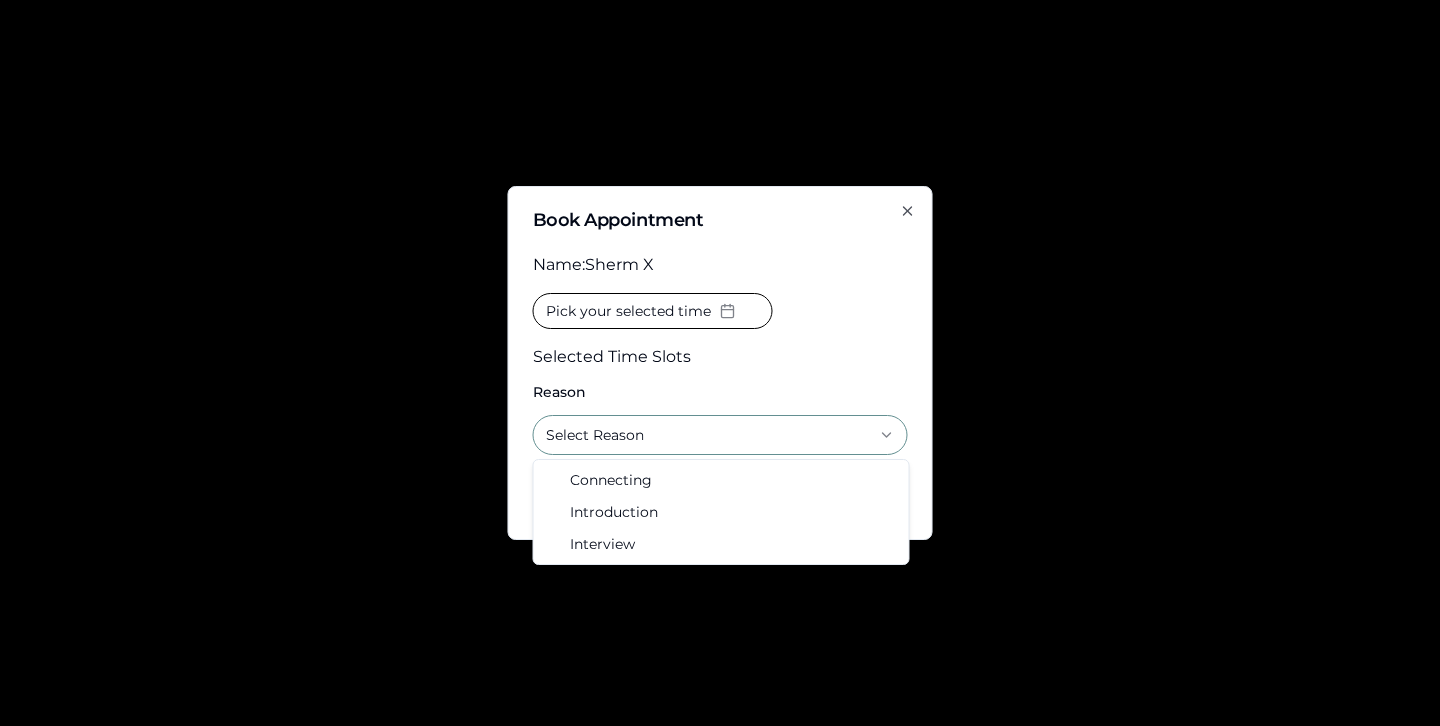 click 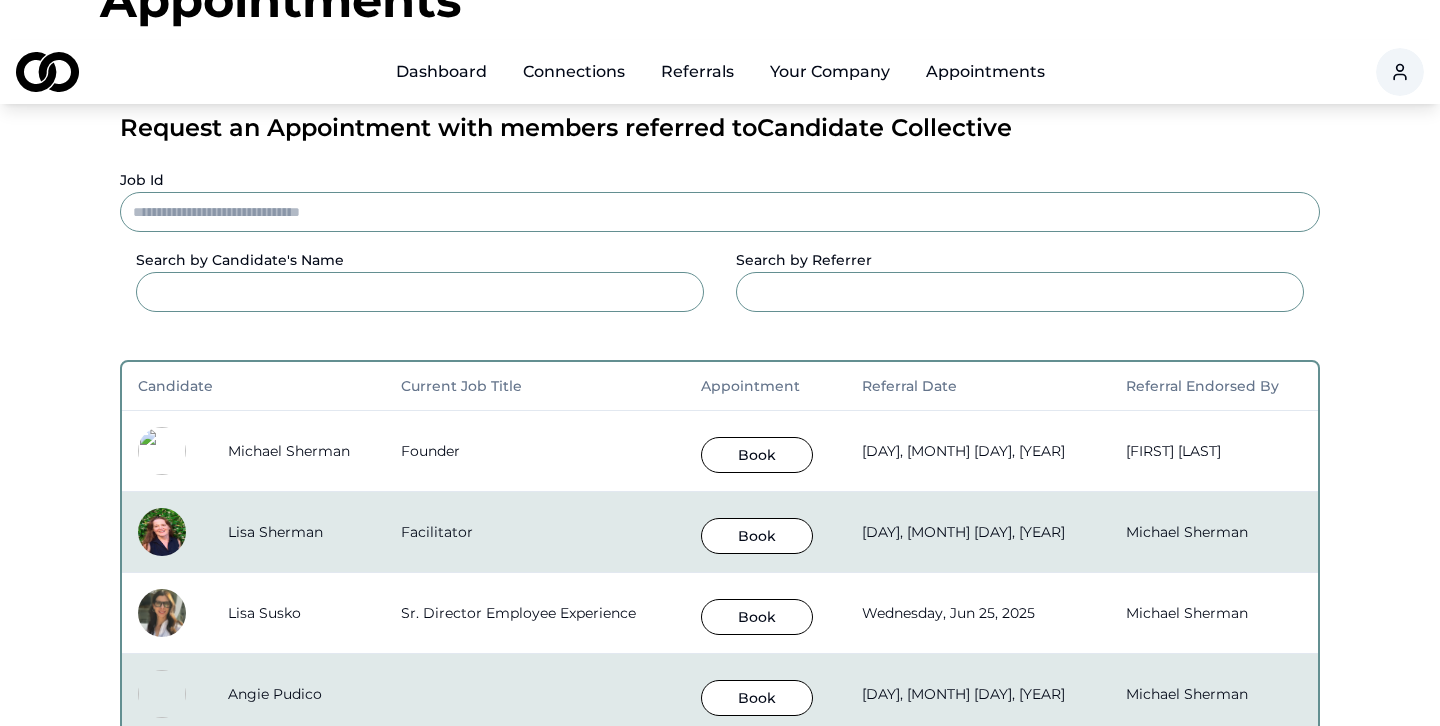 scroll, scrollTop: 0, scrollLeft: 0, axis: both 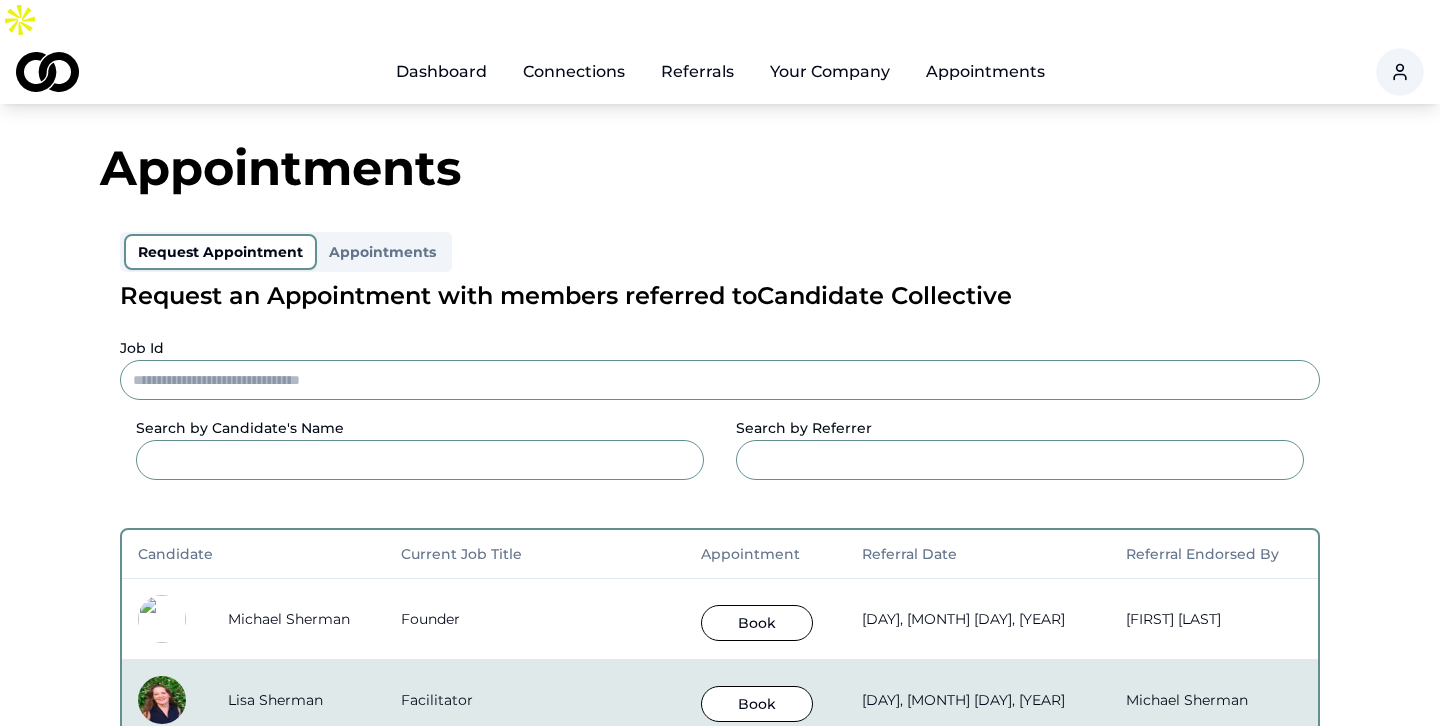 click on "Connections" at bounding box center [574, 72] 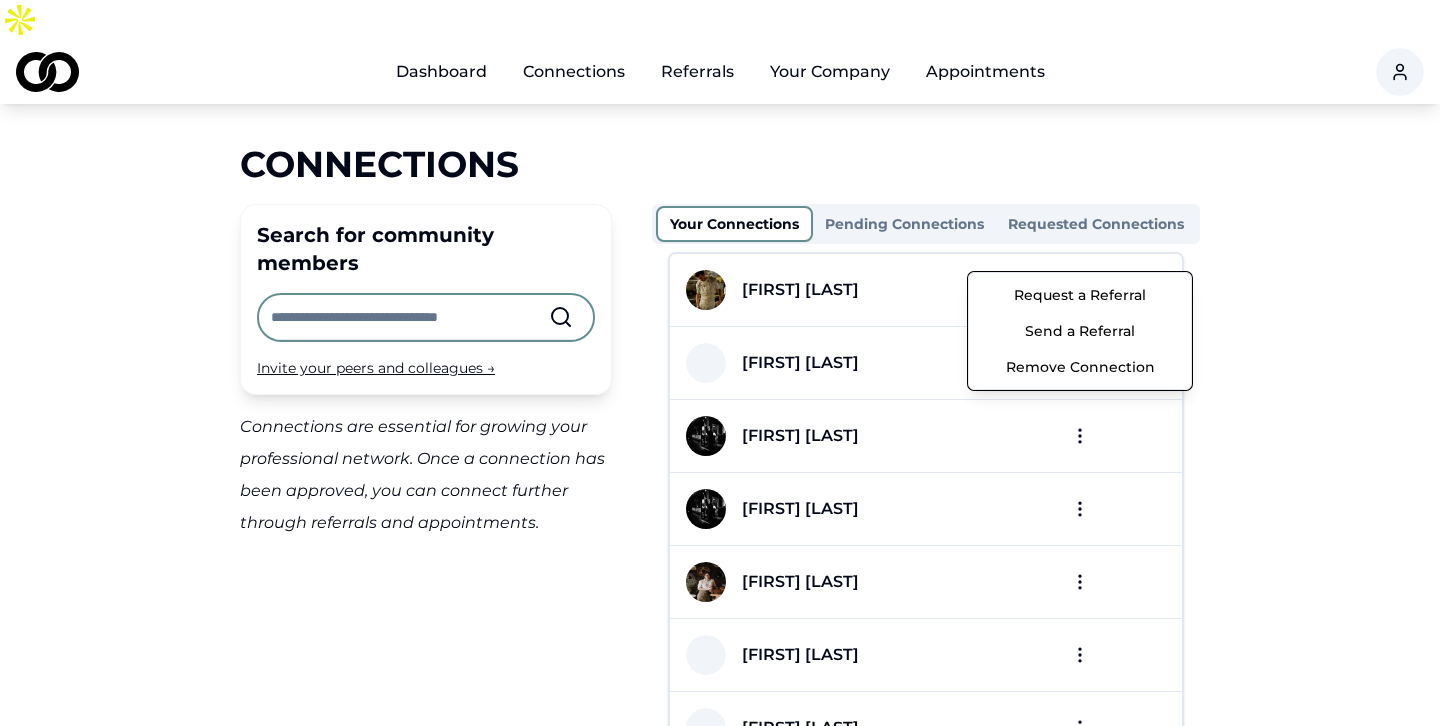 click on "Dashboard Connections Referrals Your Company   Appointments Connections Search for community members Invite your peers and colleagues → Connections are essential for growing your professional network. Once a connection has been approved, you can connect further through referrals and appointments. Your Connections Pending Connections Requested Connections [FIRST] [LAST] [FIRST] [LAST] [FIRST] [LAST] [FIRST] [LAST] [FIRST] [LAST] [FIRST] [LAST] [FIRST] [LAST] [FIRST] [LAST] [FIRST] [LAST] [FIRST] [LAST] Per page:  15   Previous 2 More pages 12 Next Showing  1  -   15  of  174  items [COMPANY] Email:  Info@[EXAMPLE].com Privacy Policy /connections   Request a Referral Send a Referral Remove Connection" at bounding box center [720, 363] 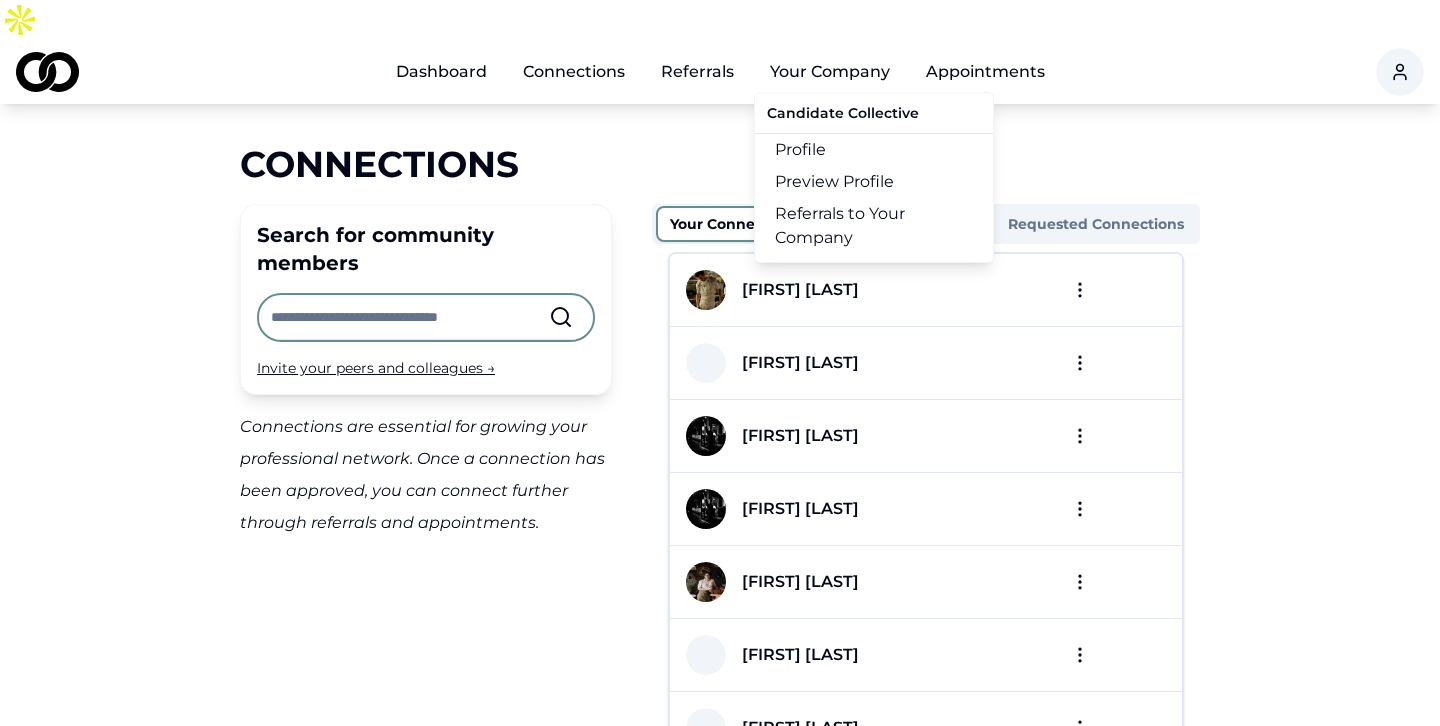 click on "Your Company" at bounding box center [830, 72] 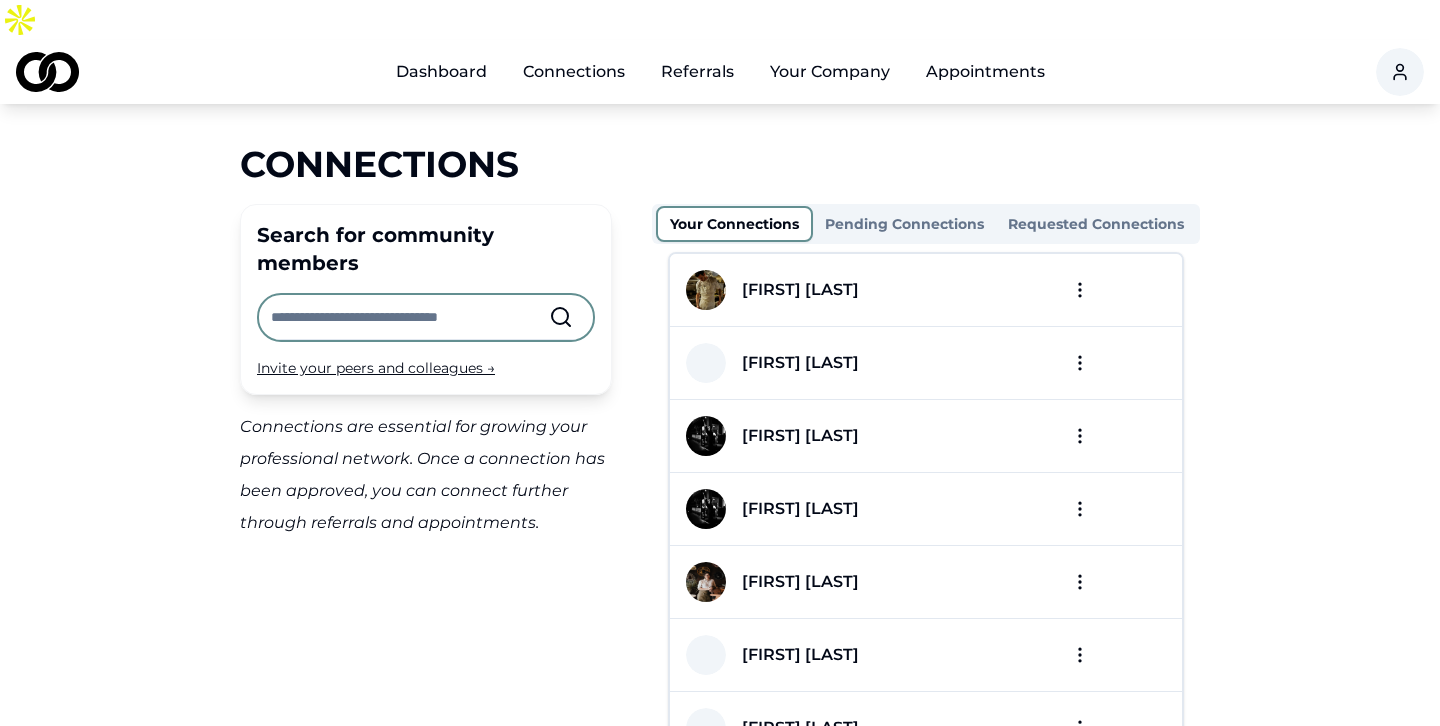 click on "Your Company" at bounding box center [830, 72] 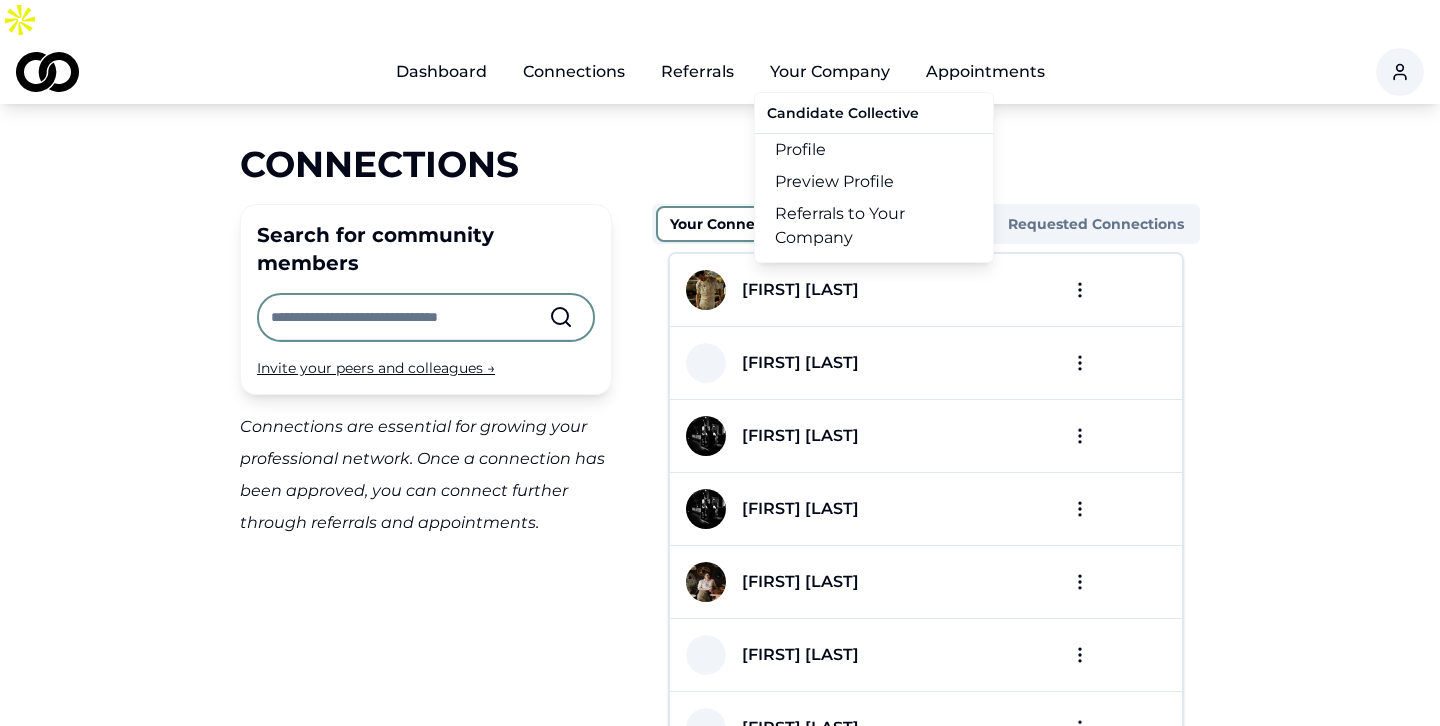 click on "Profile" at bounding box center [874, 150] 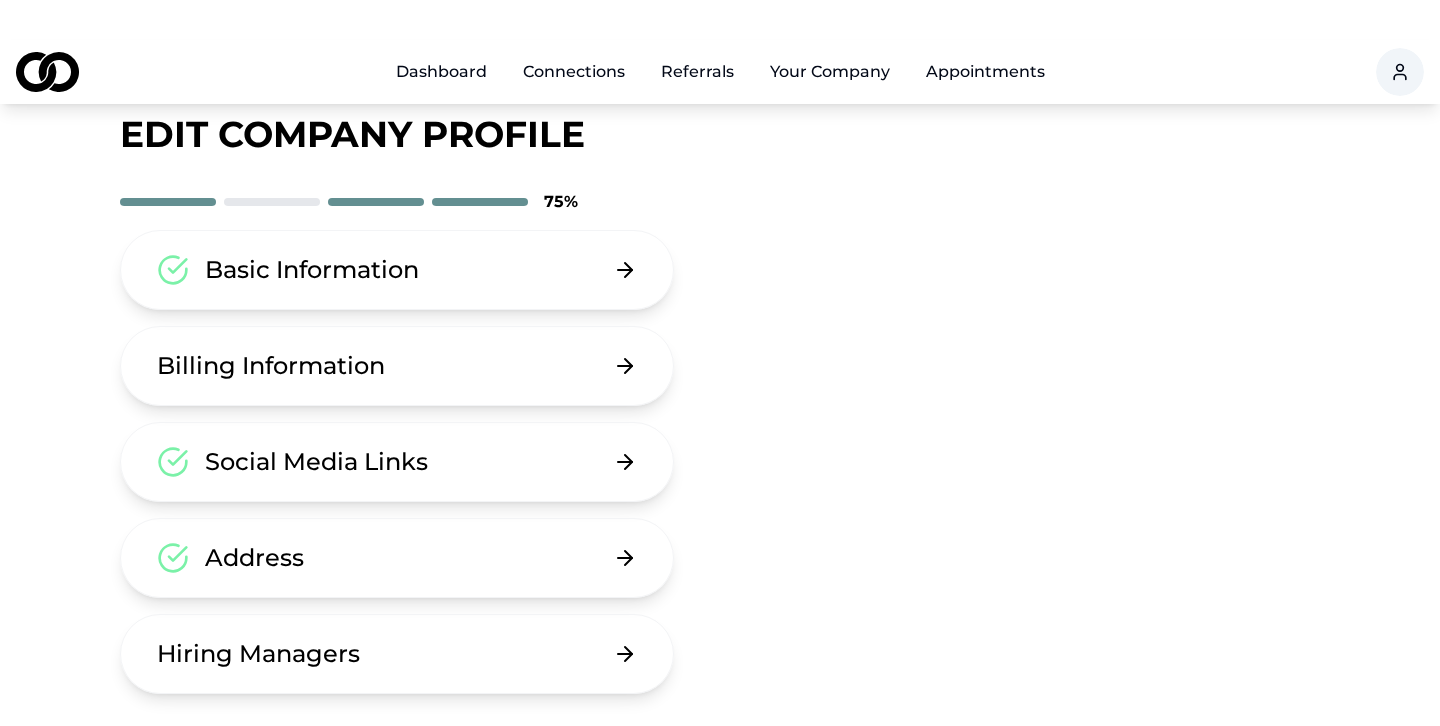 scroll, scrollTop: 101, scrollLeft: 0, axis: vertical 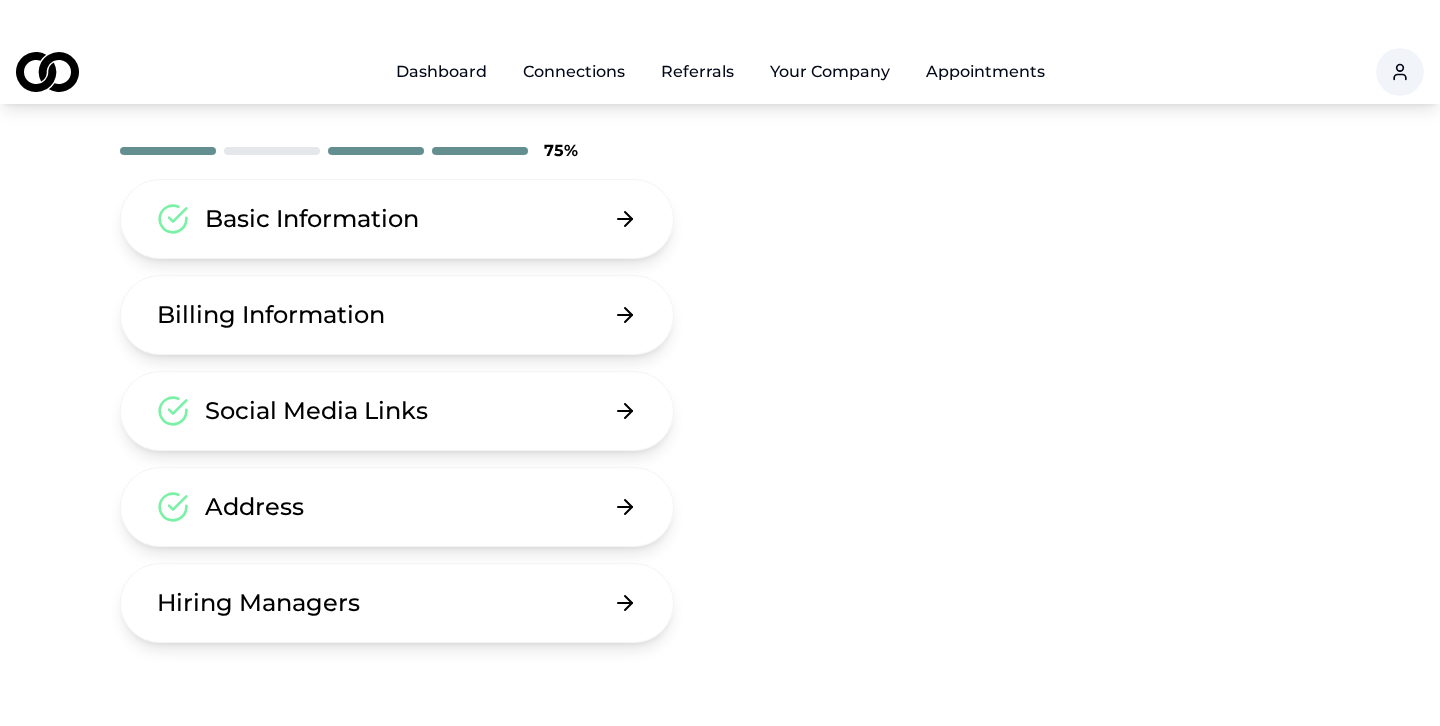 click 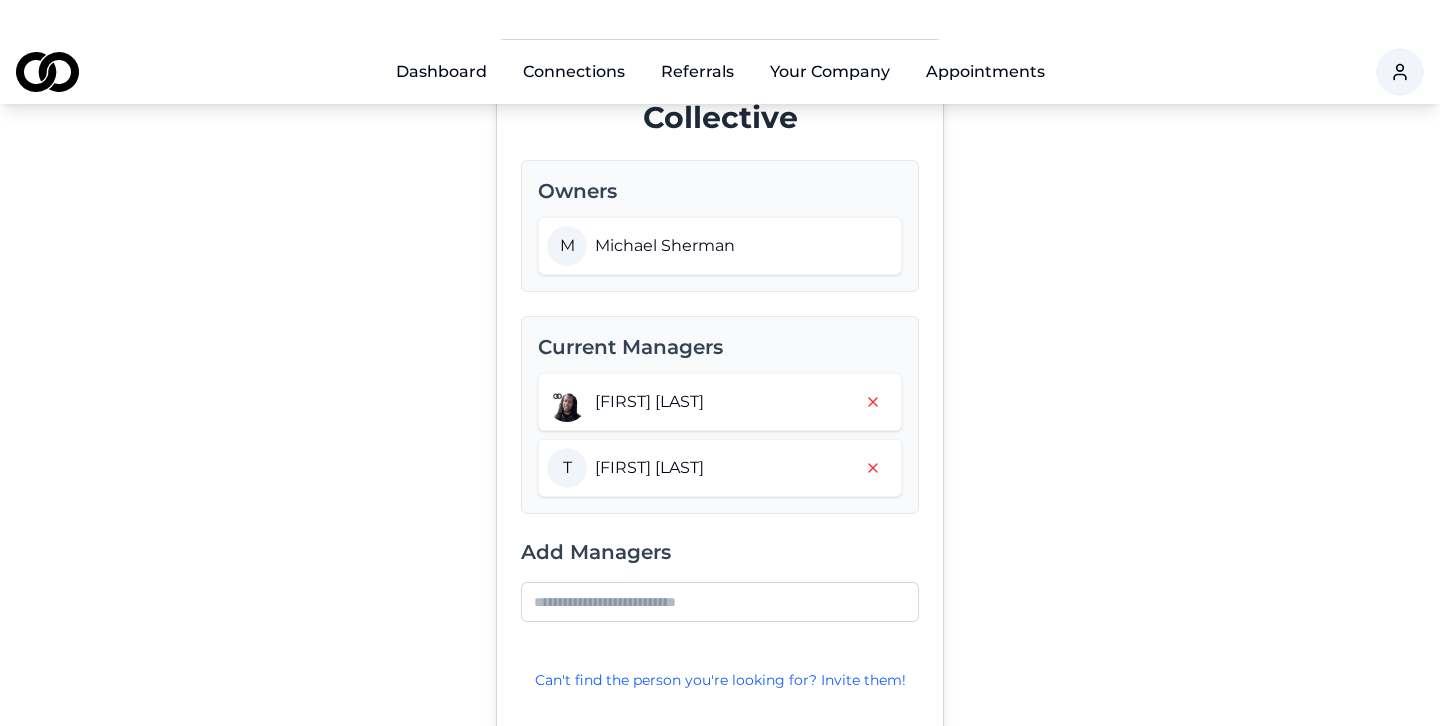 scroll, scrollTop: 0, scrollLeft: 0, axis: both 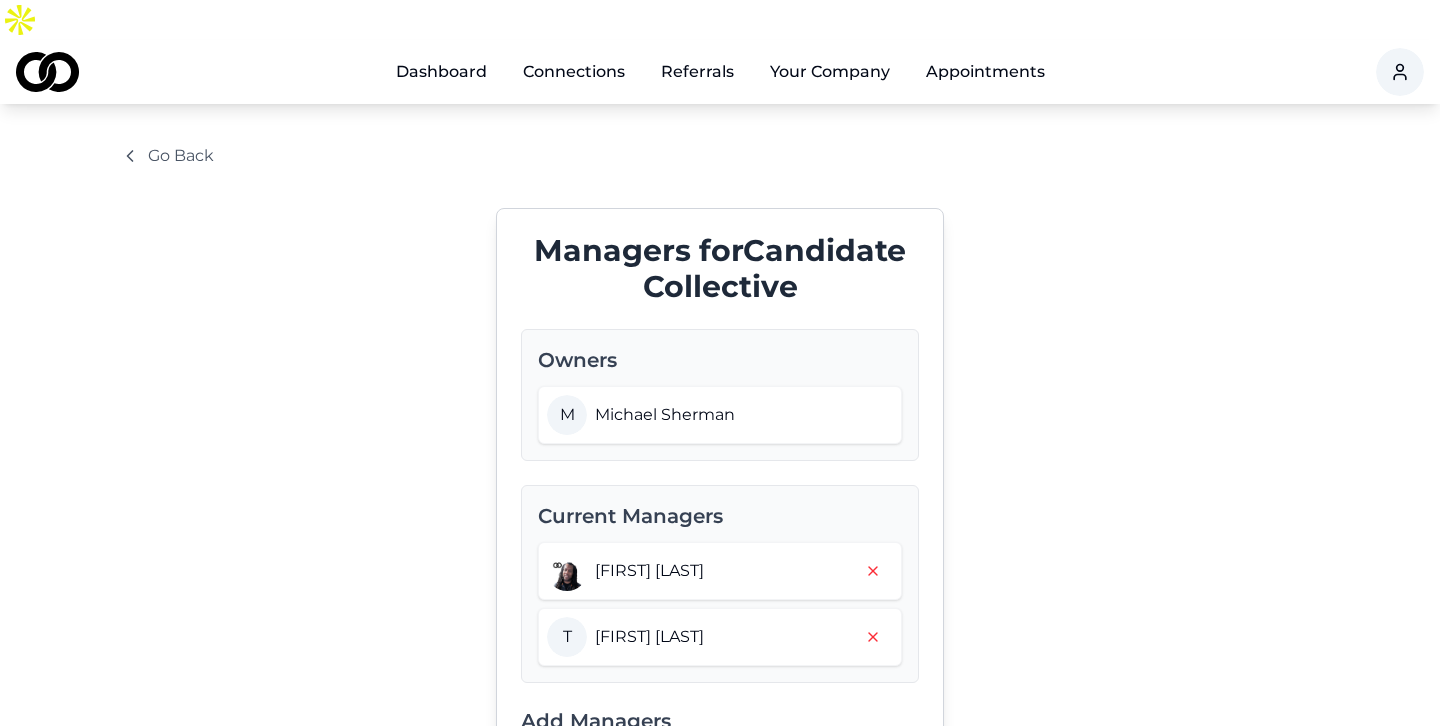 click on "Dashboard" at bounding box center (441, 72) 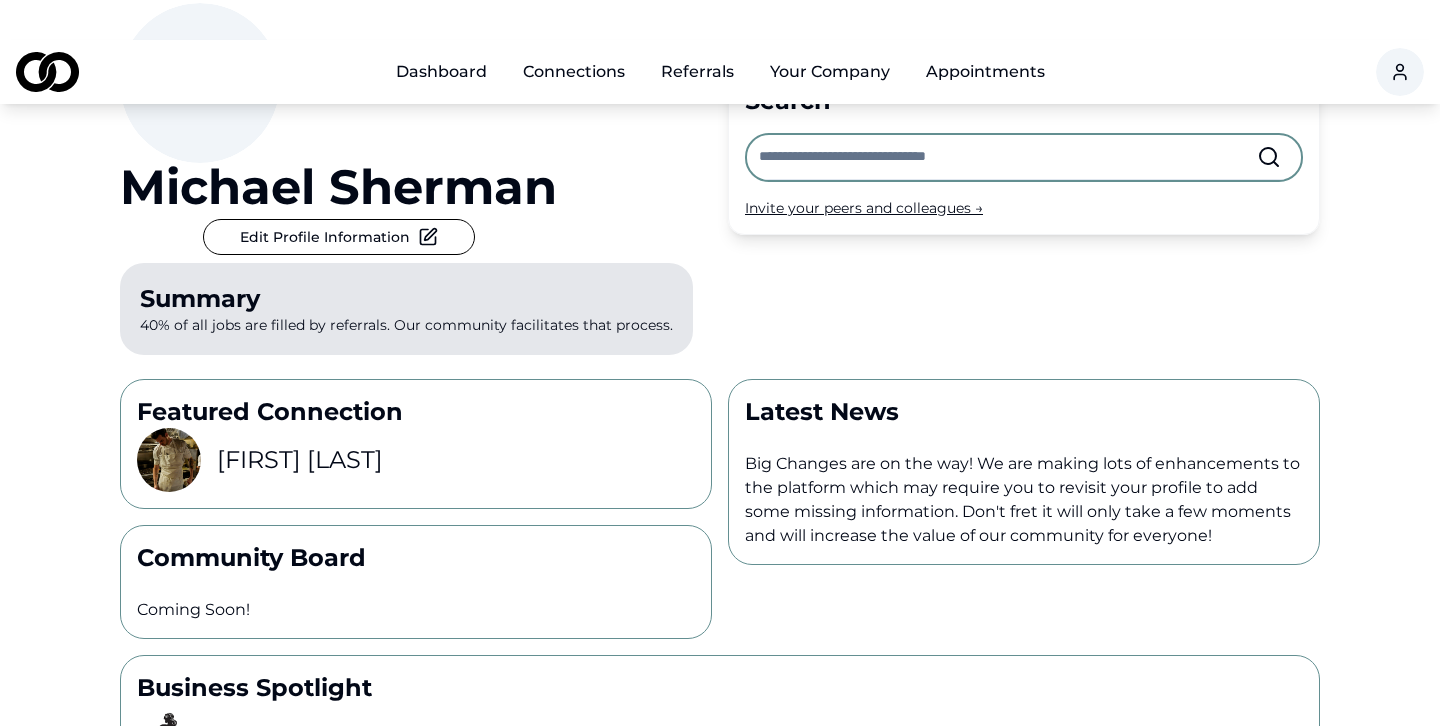 scroll, scrollTop: 0, scrollLeft: 0, axis: both 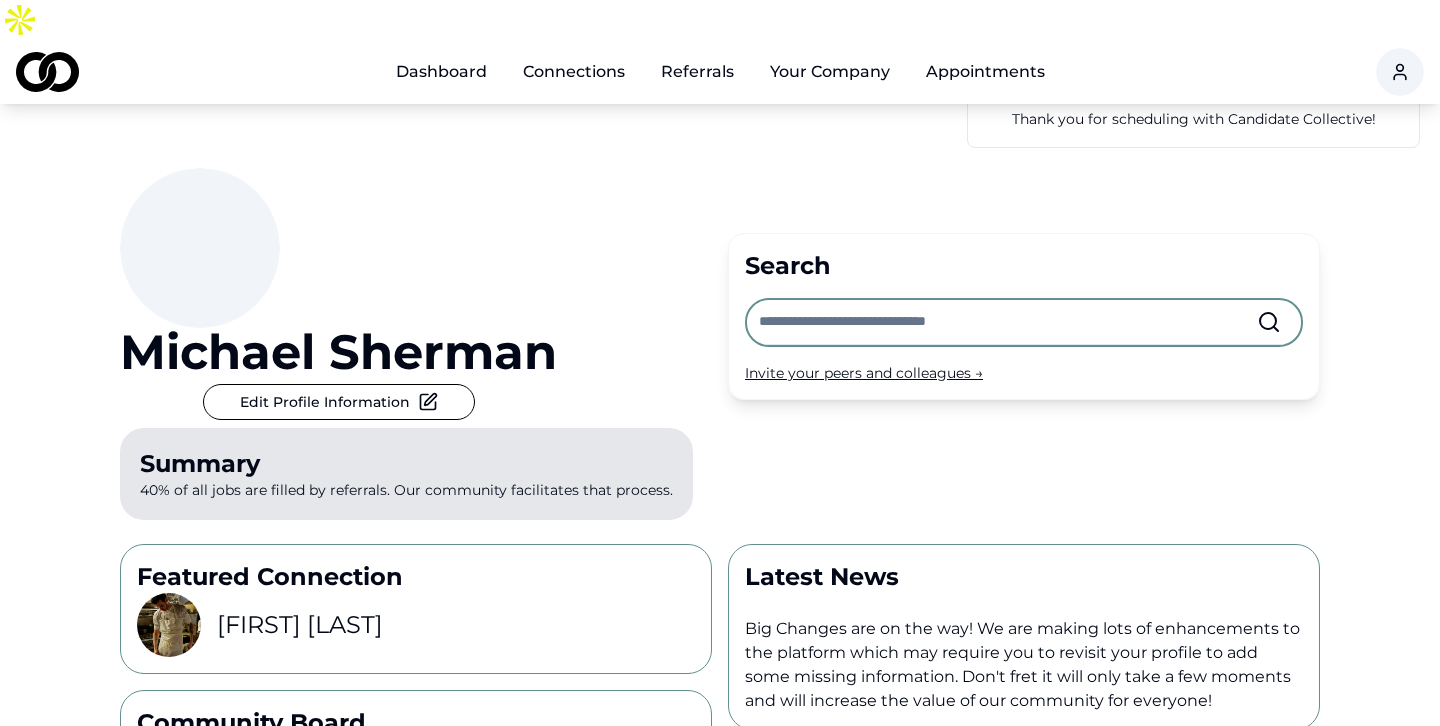 click on "Dashboard" at bounding box center (441, 72) 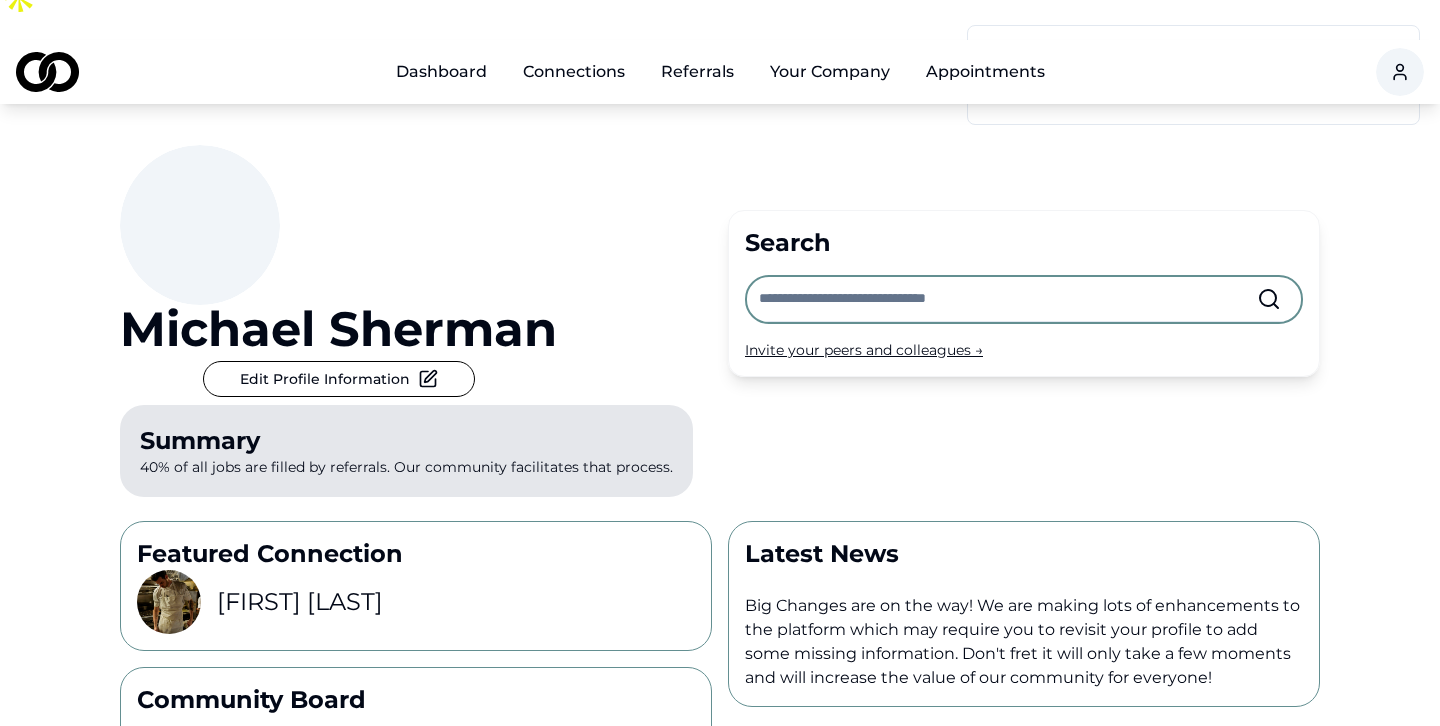 scroll, scrollTop: 29, scrollLeft: 0, axis: vertical 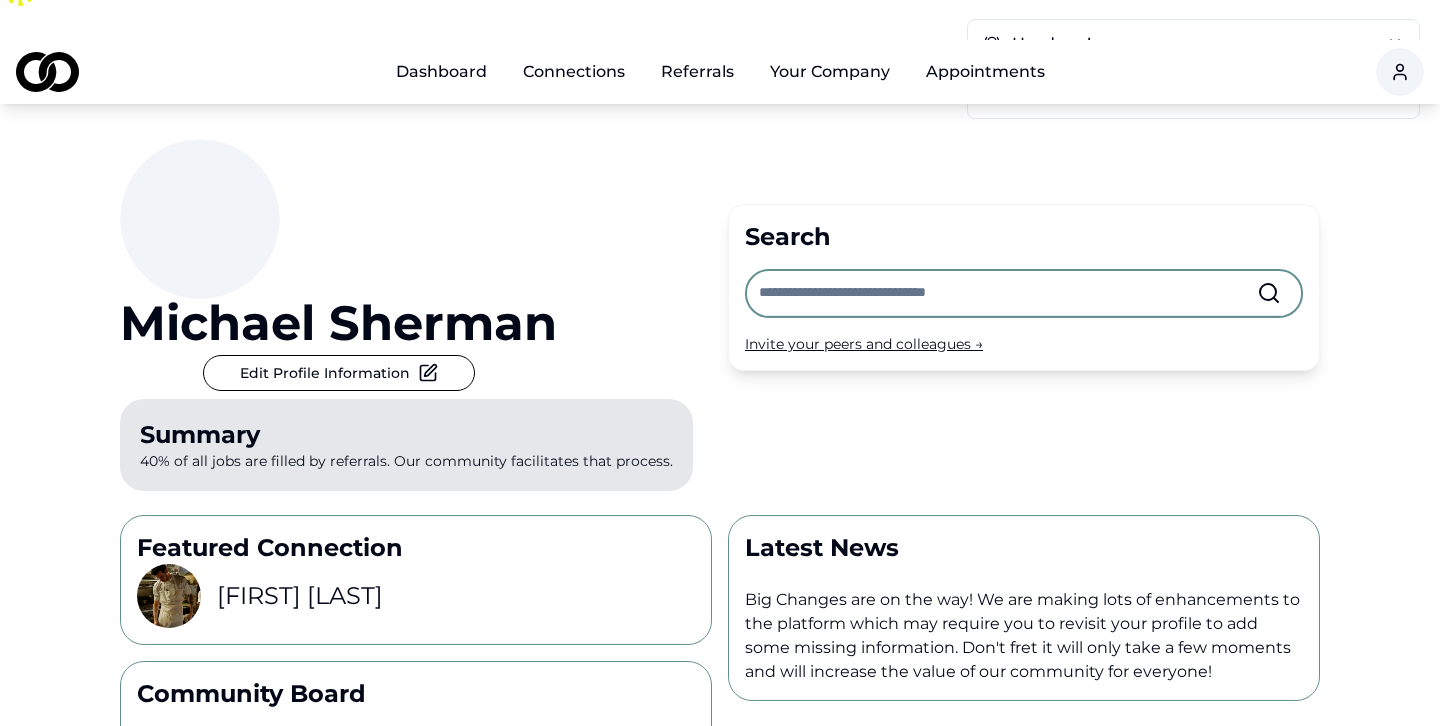 click on "Invite your peers and colleagues →" at bounding box center (1024, 344) 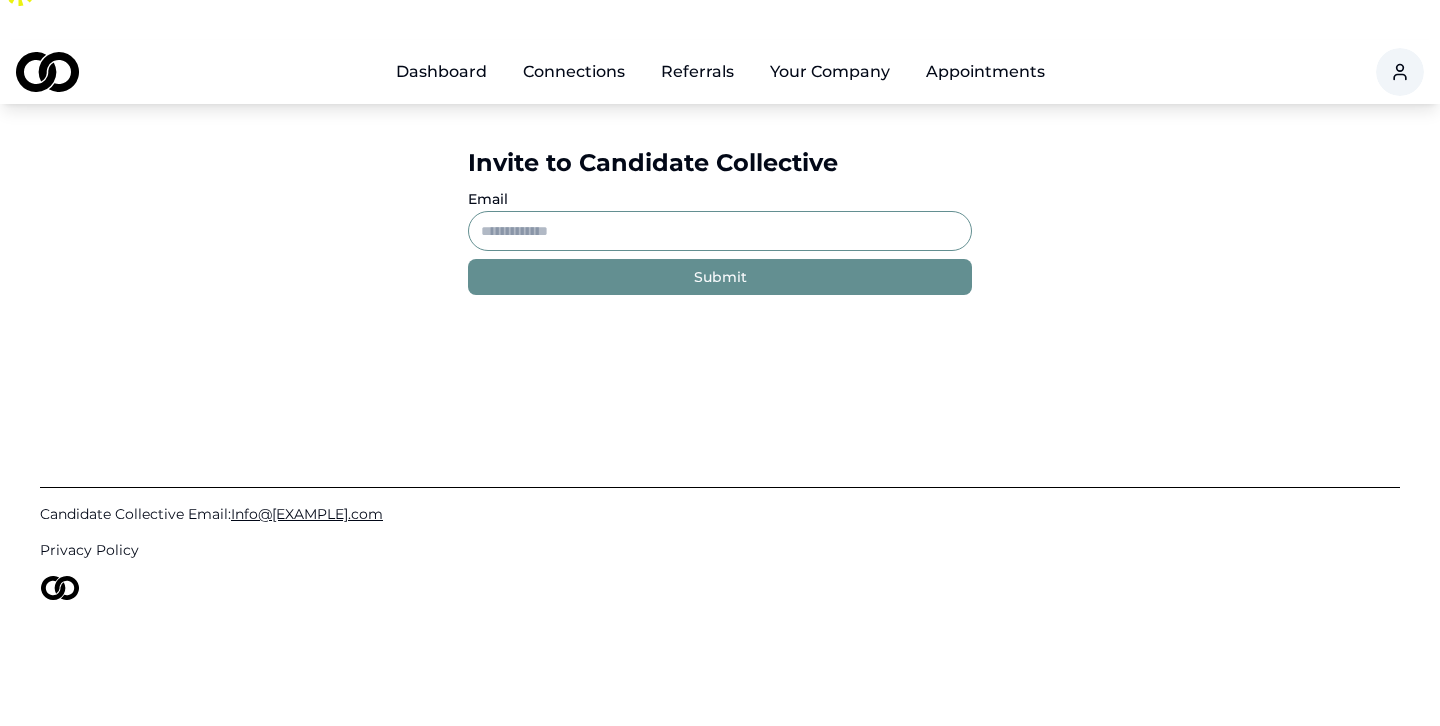 scroll, scrollTop: 0, scrollLeft: 0, axis: both 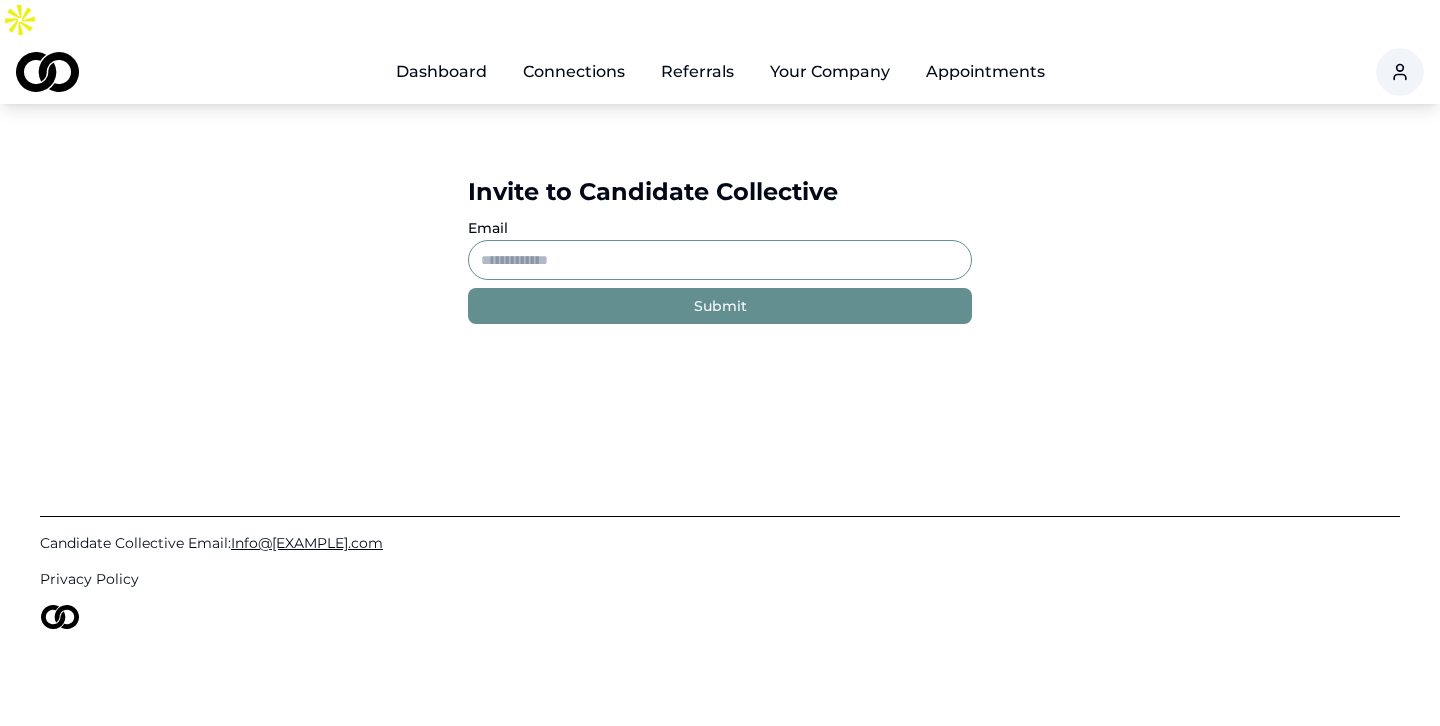 click on "Email" at bounding box center (720, 260) 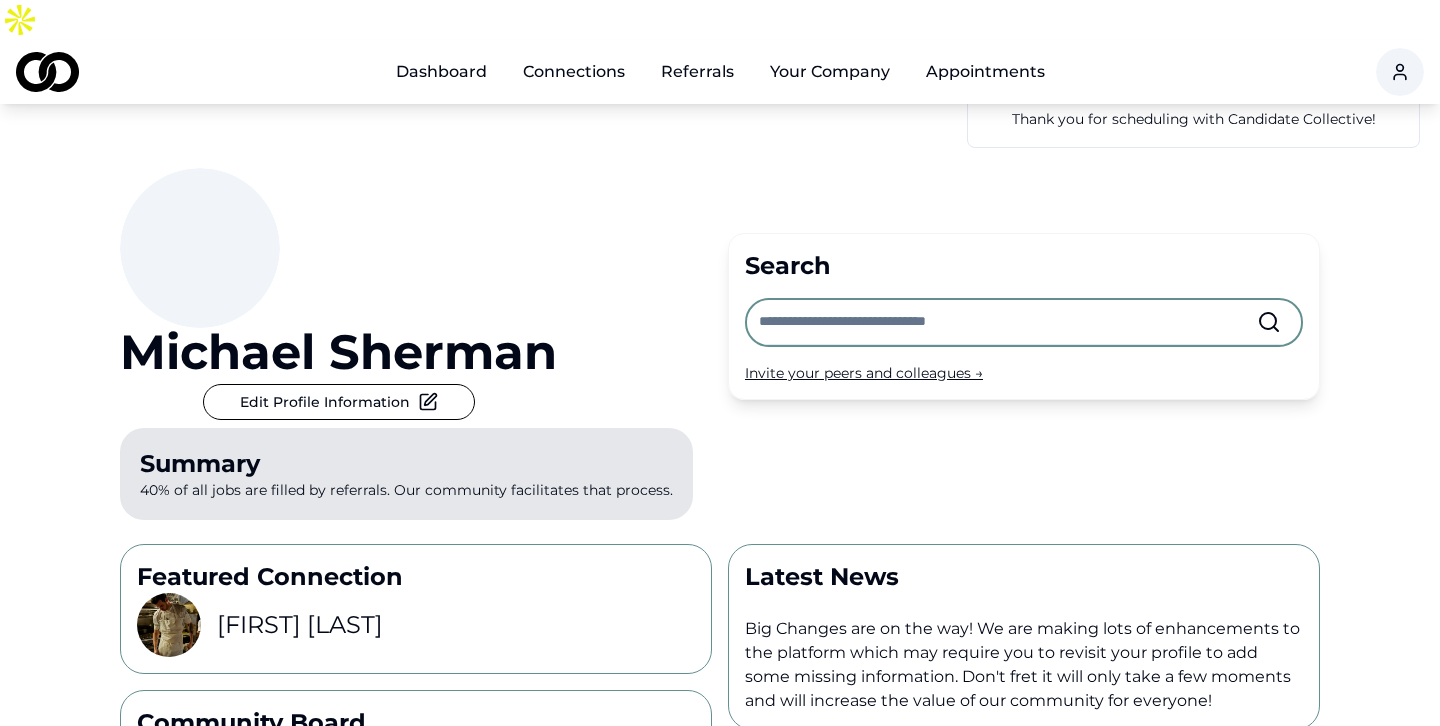 click on "Connections" at bounding box center [574, 72] 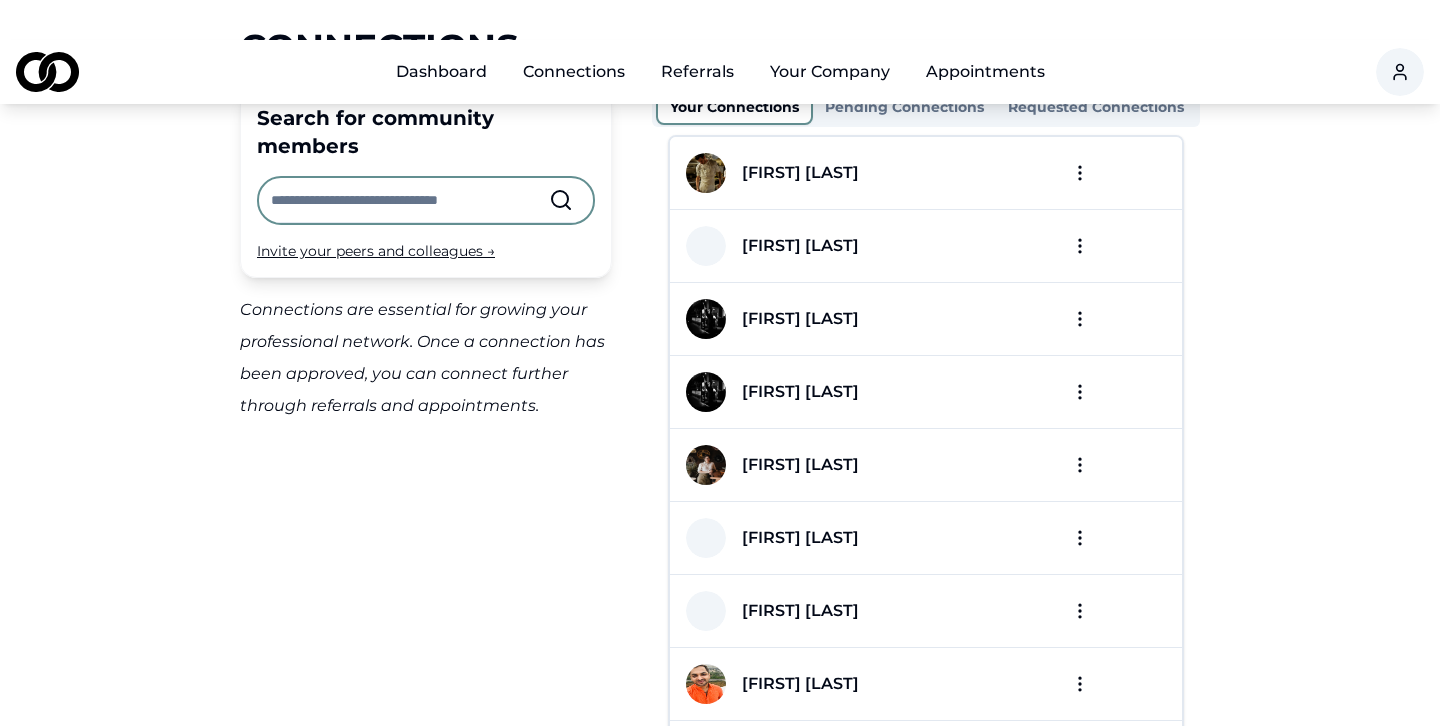 scroll, scrollTop: 0, scrollLeft: 0, axis: both 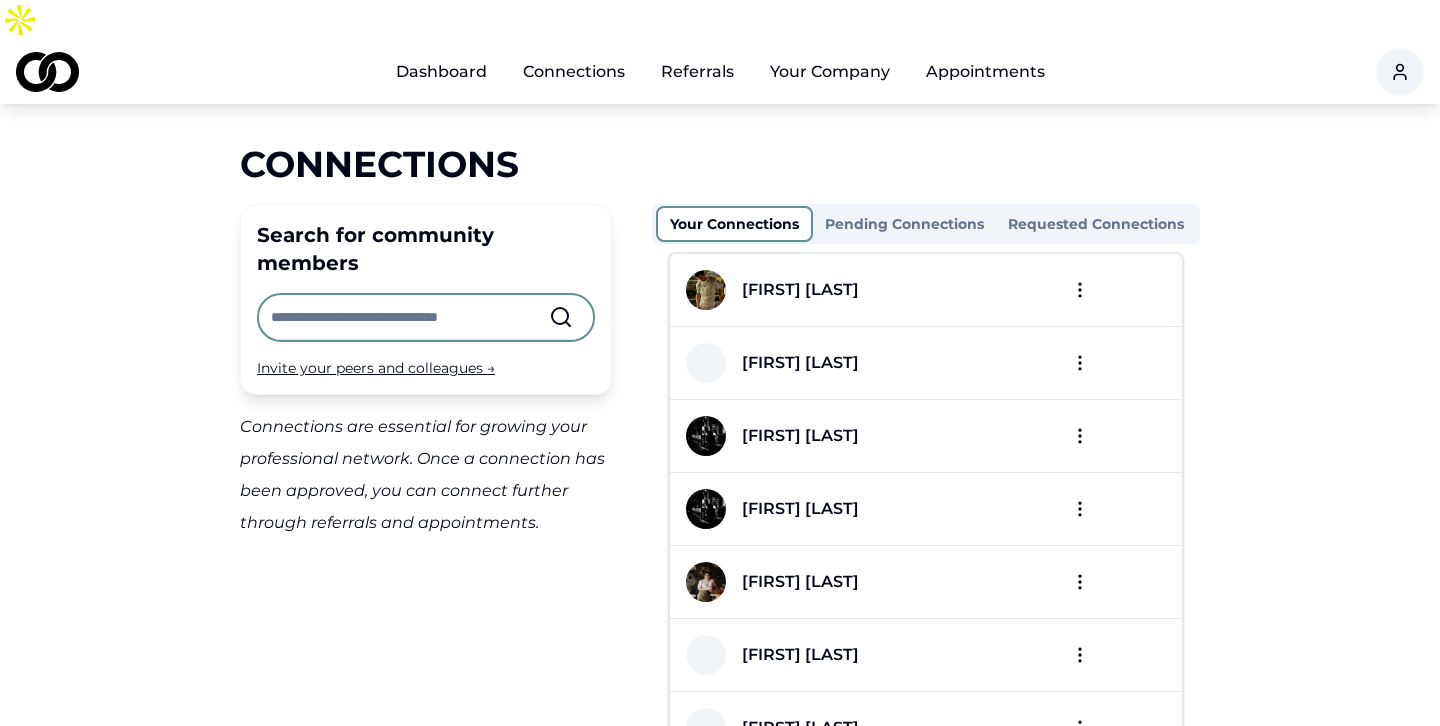 click on "Referrals" at bounding box center [697, 72] 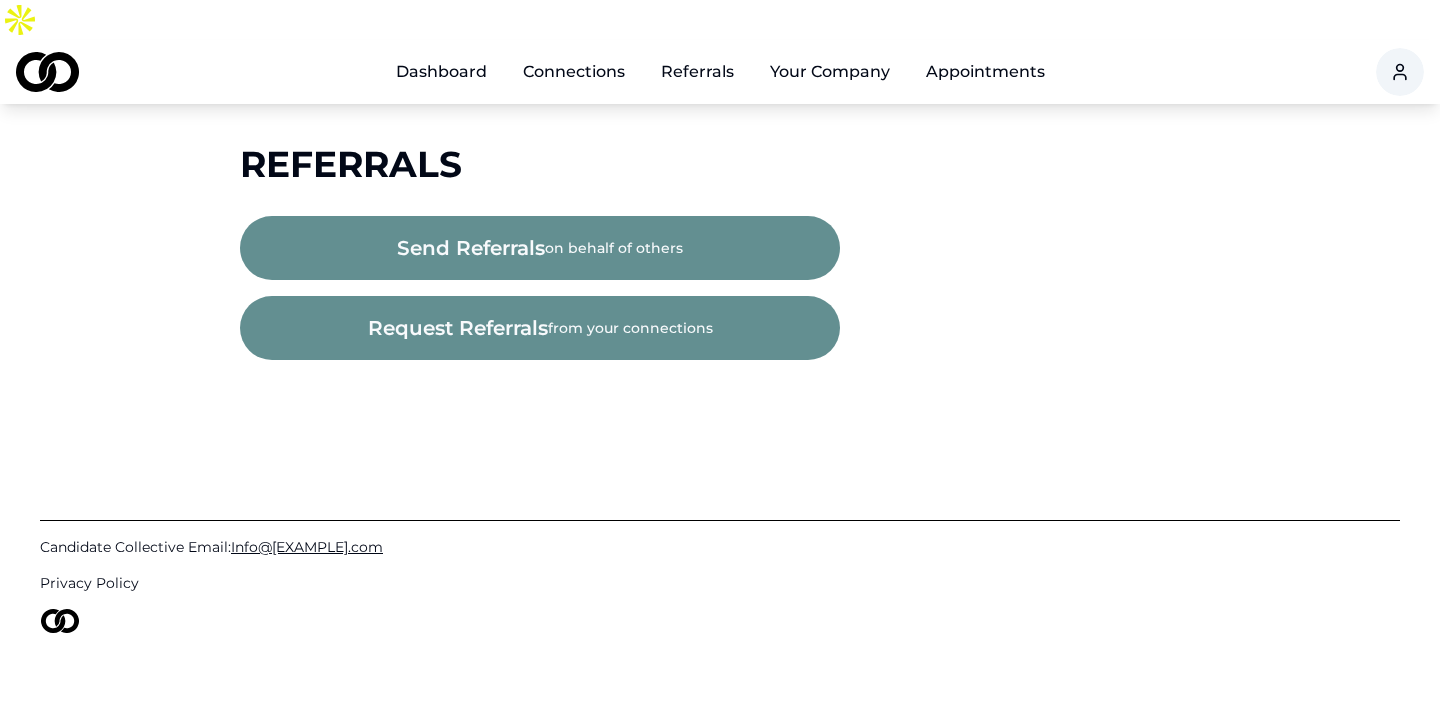 click on "request referrals  from your connections" at bounding box center (540, 328) 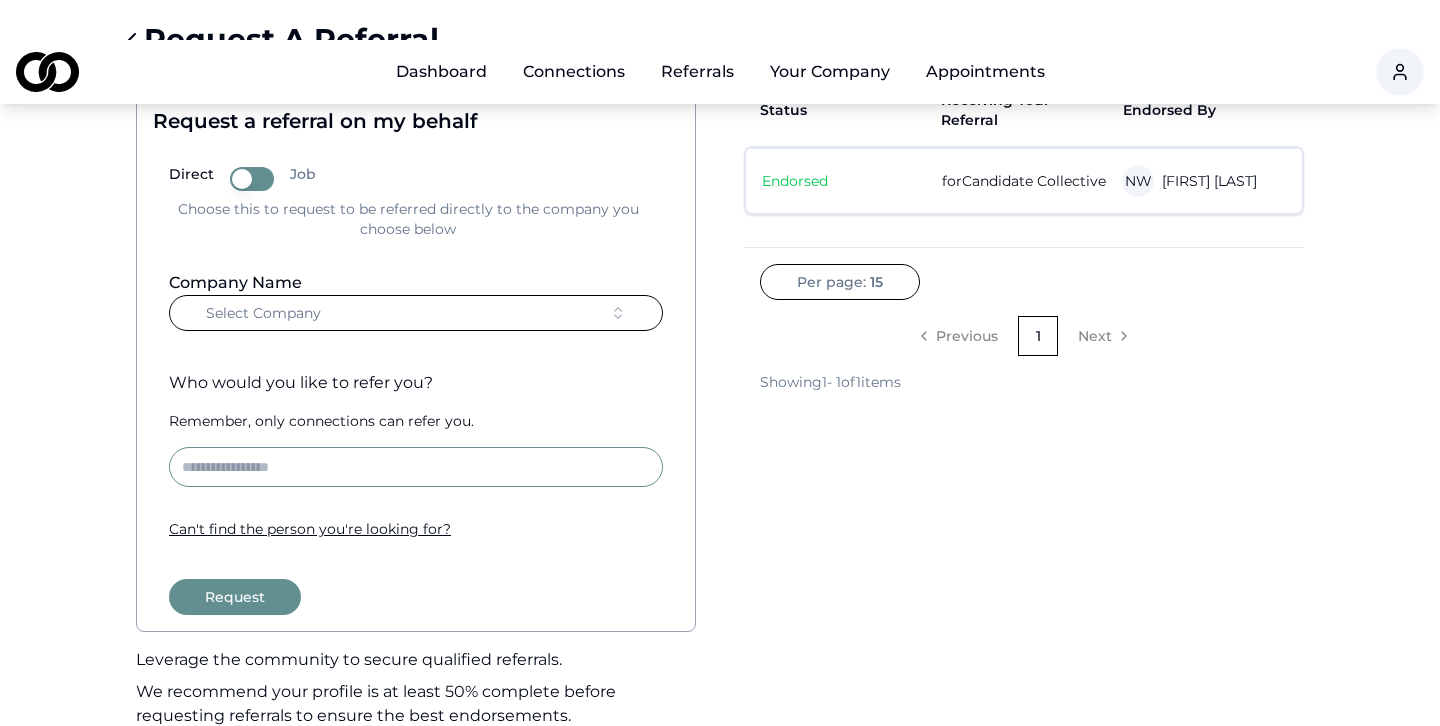 scroll, scrollTop: 124, scrollLeft: 0, axis: vertical 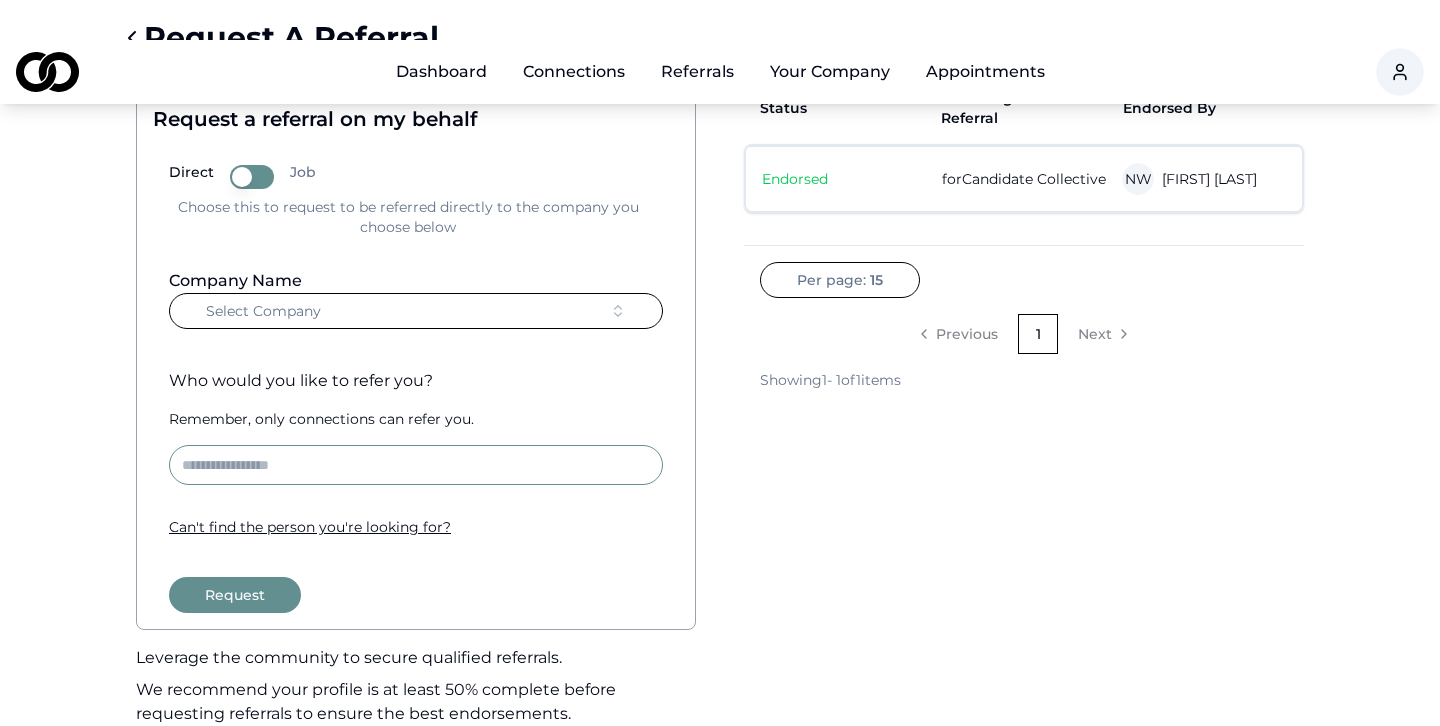 click at bounding box center [416, 465] 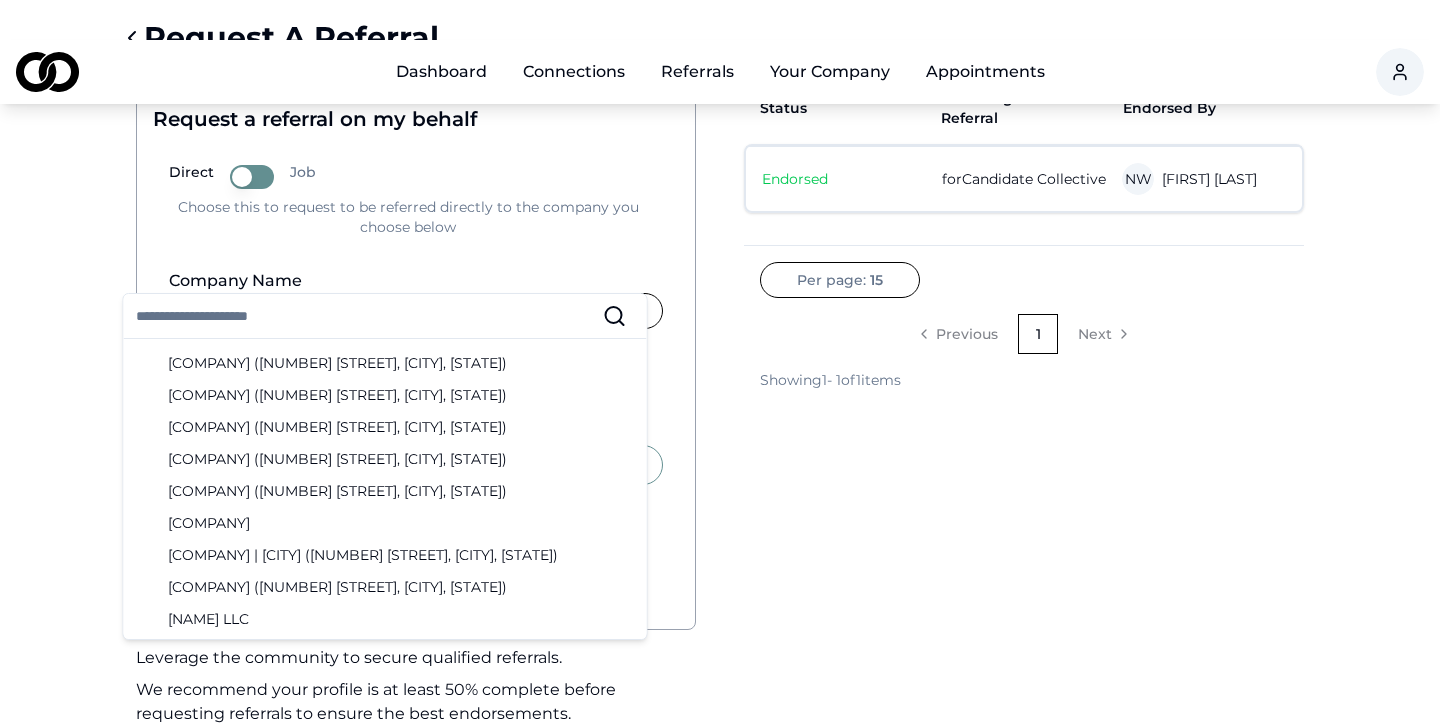 scroll, scrollTop: 1121, scrollLeft: 0, axis: vertical 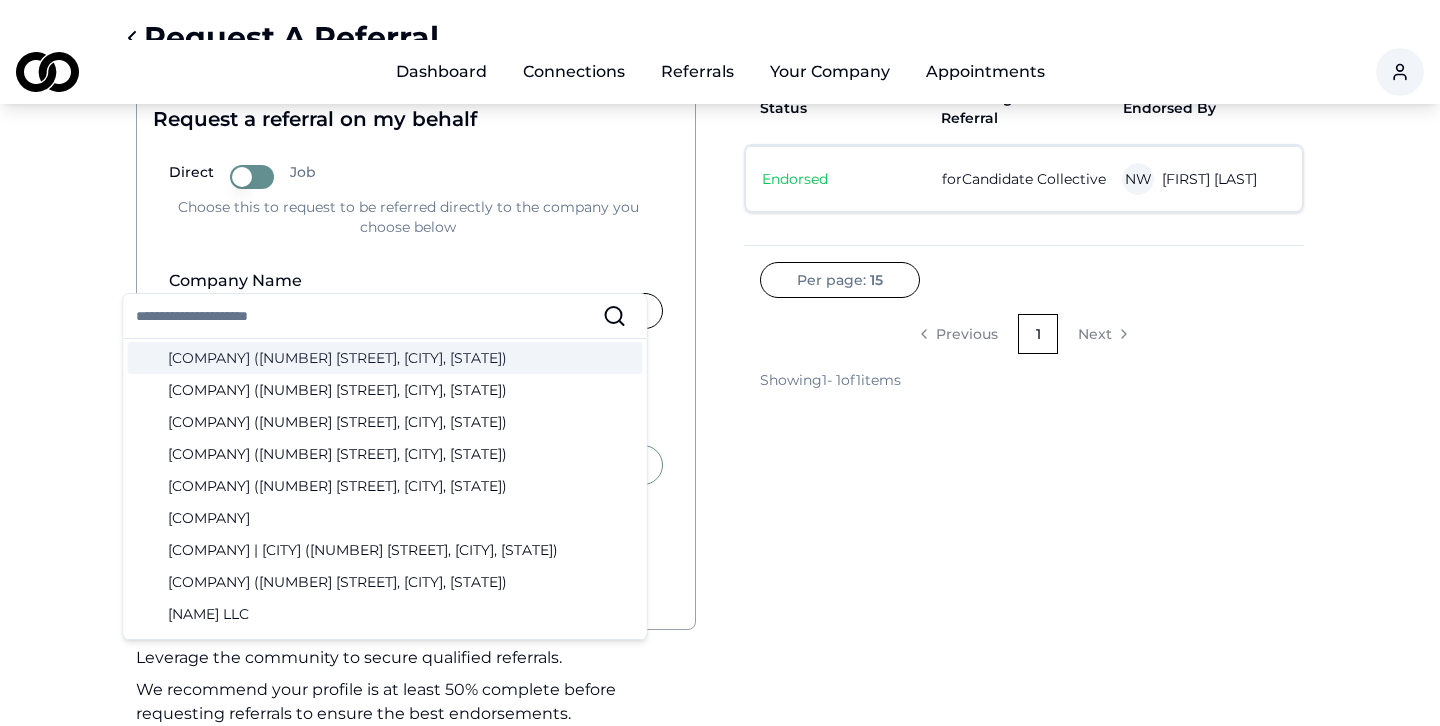 click on "Direct Job Choose this to request to be referred directly to the company you choose below" at bounding box center [408, 201] 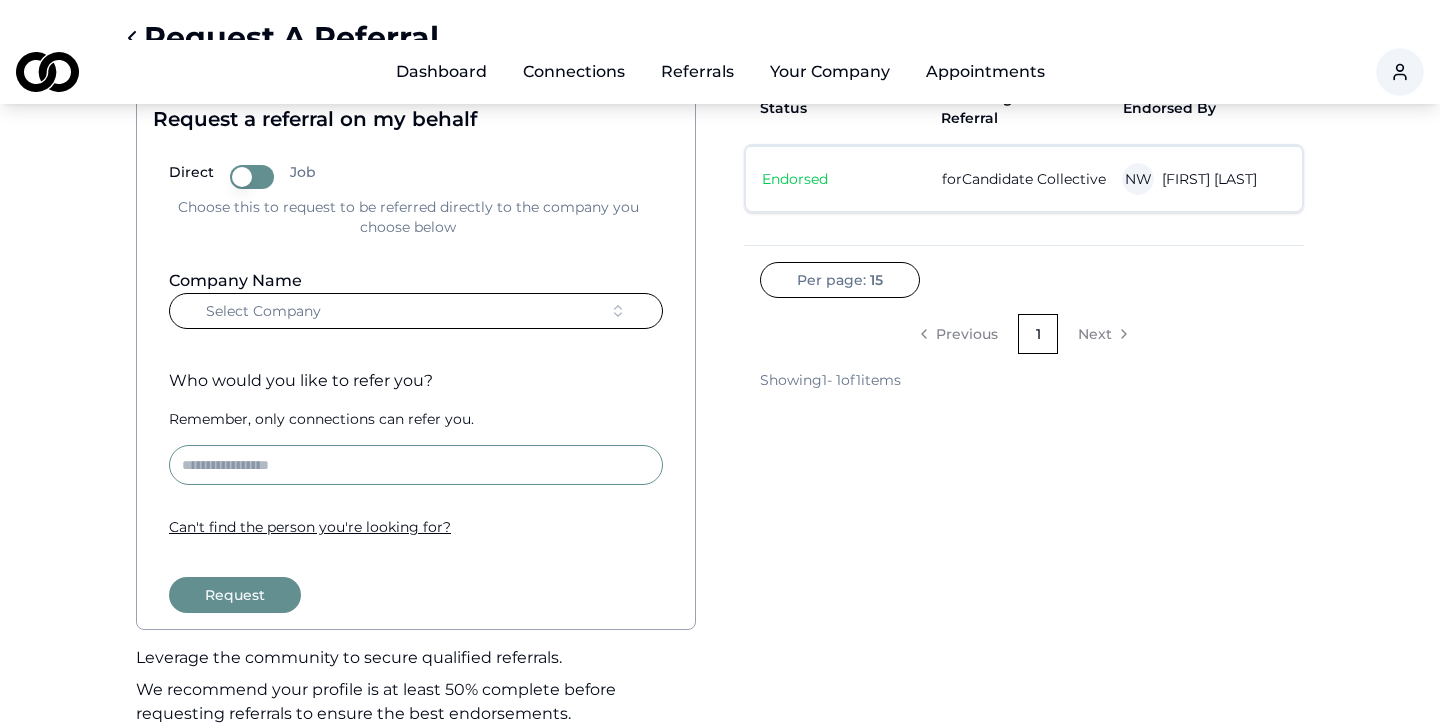 scroll, scrollTop: 0, scrollLeft: 0, axis: both 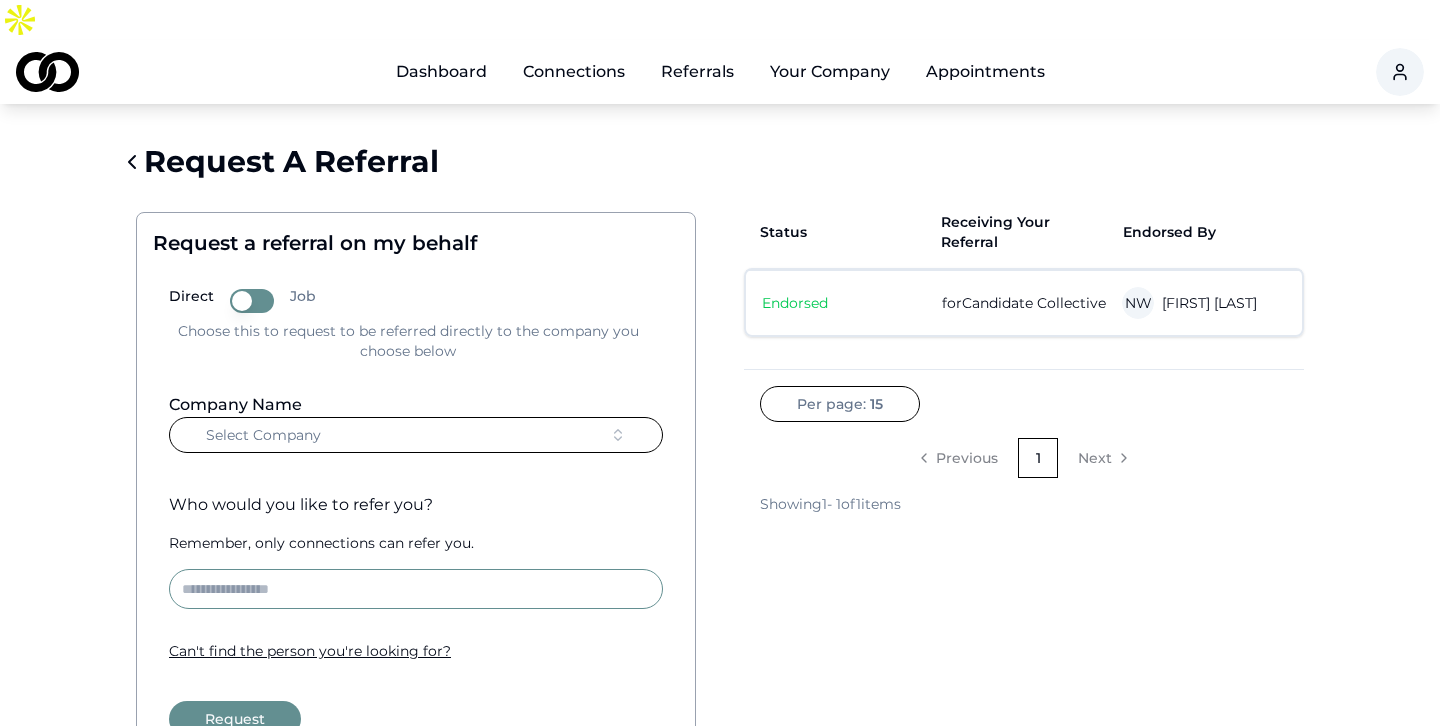 click on "Dashboard" at bounding box center (441, 72) 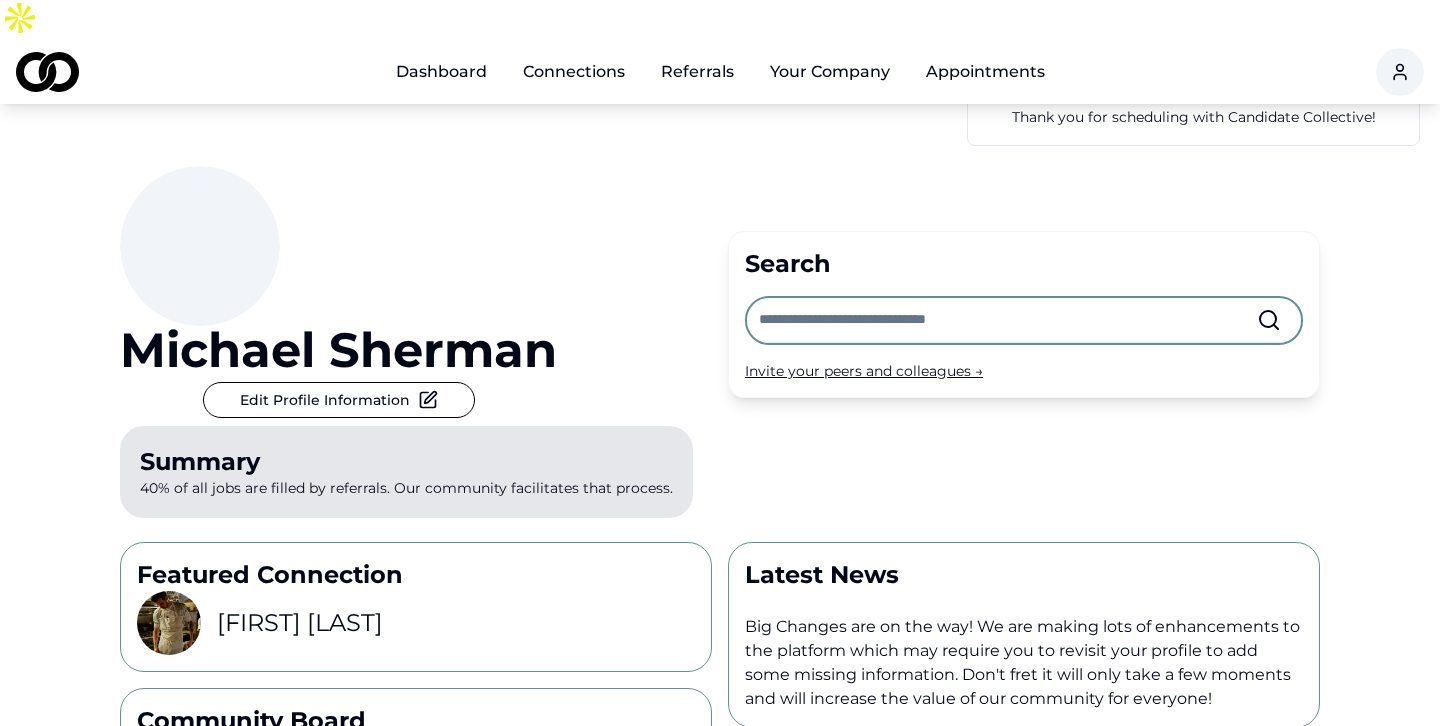 scroll, scrollTop: 0, scrollLeft: 0, axis: both 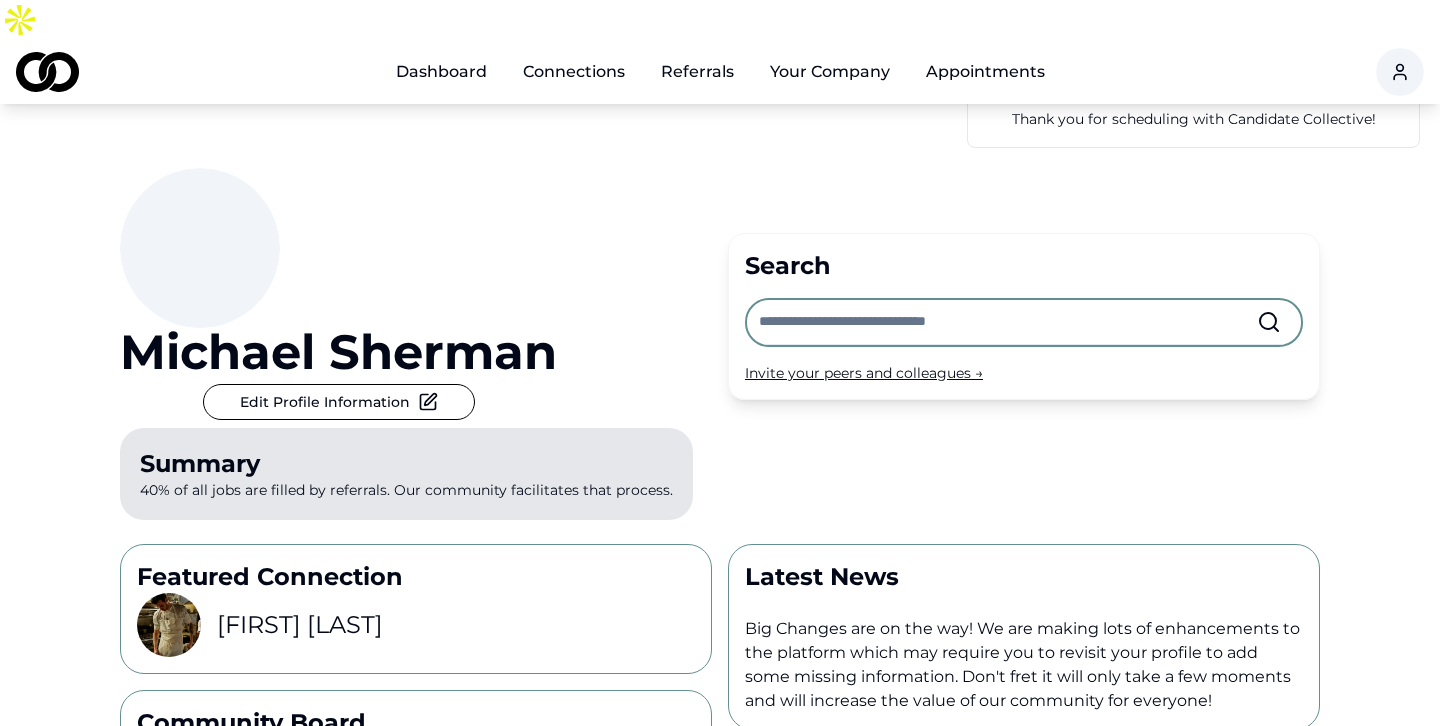 click on "Appointments" at bounding box center (985, 72) 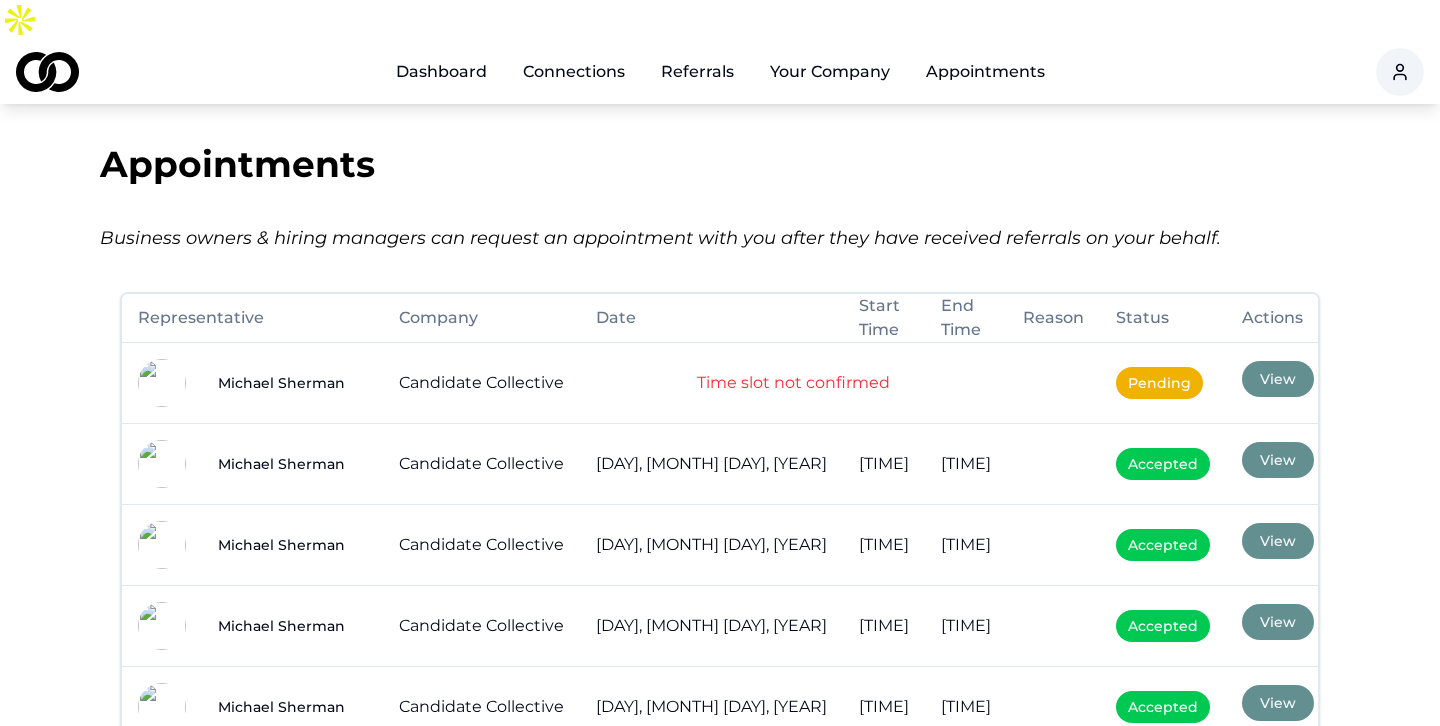 click on "Dashboard" at bounding box center (441, 72) 